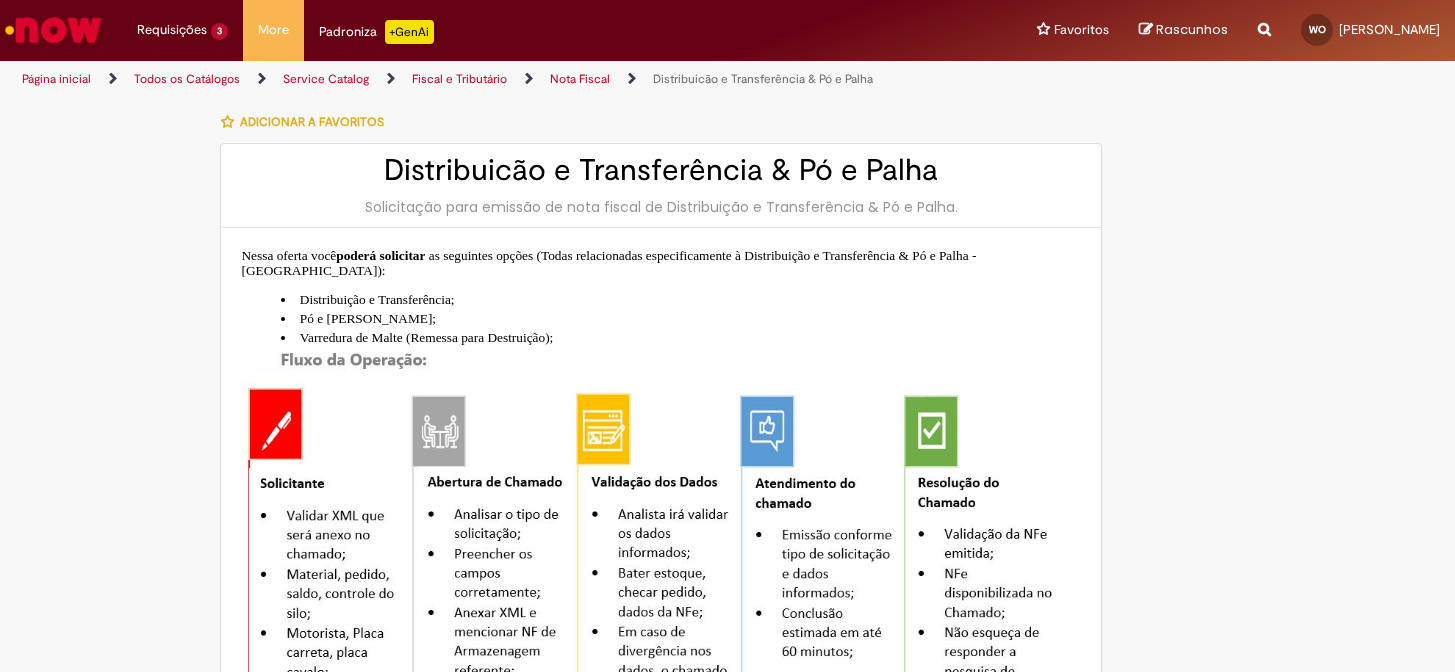 scroll, scrollTop: 0, scrollLeft: 0, axis: both 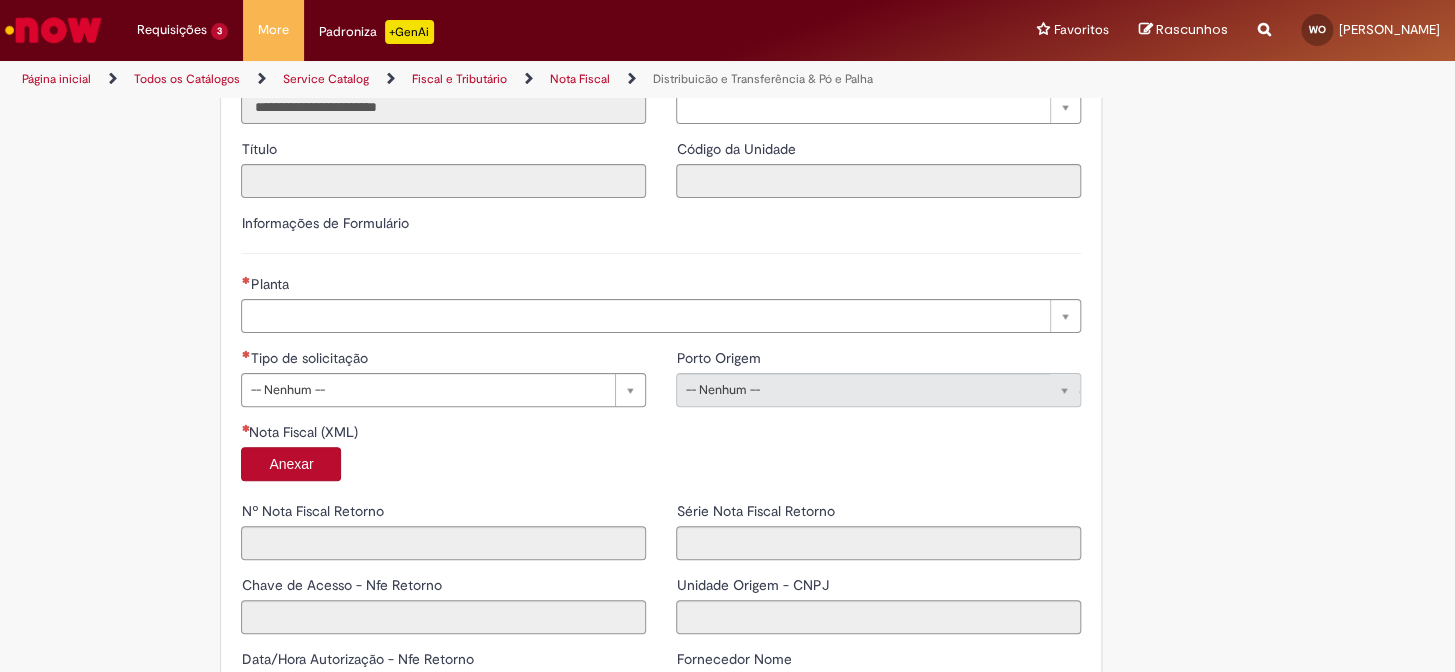 drag, startPoint x: 485, startPoint y: 280, endPoint x: 470, endPoint y: 339, distance: 60.876926 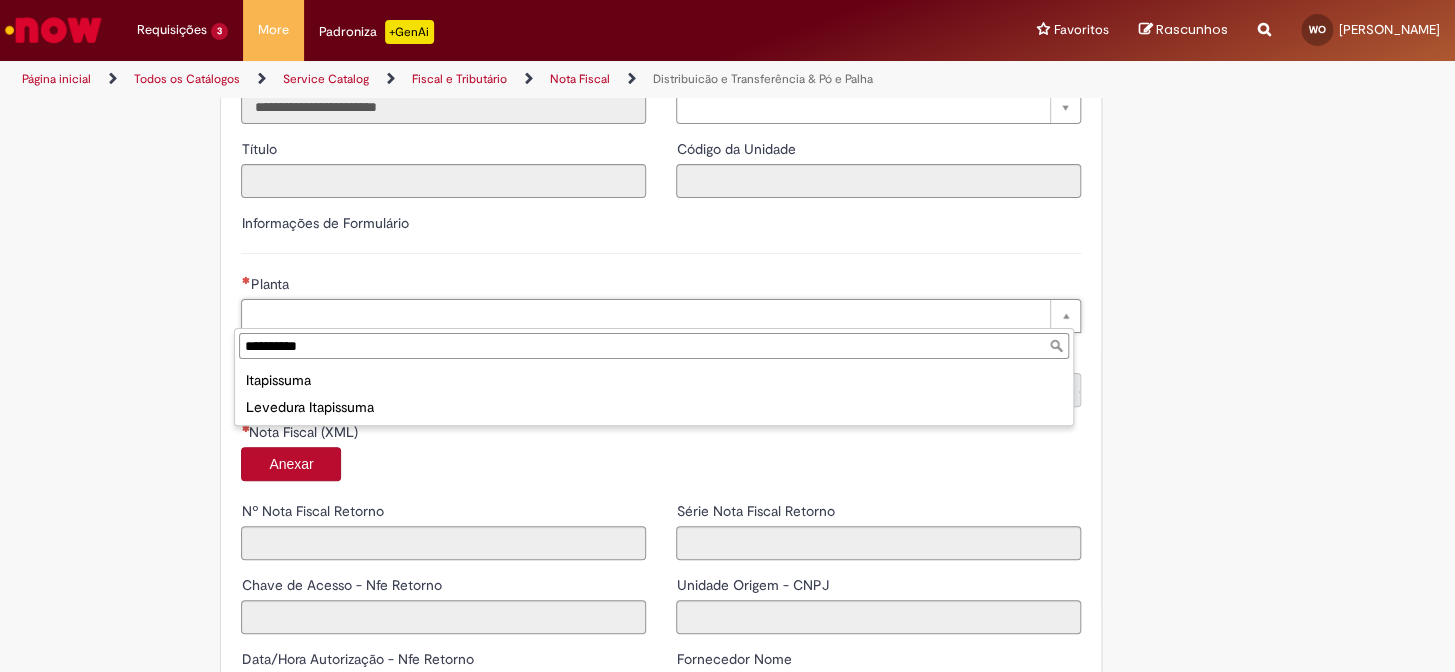 type on "**********" 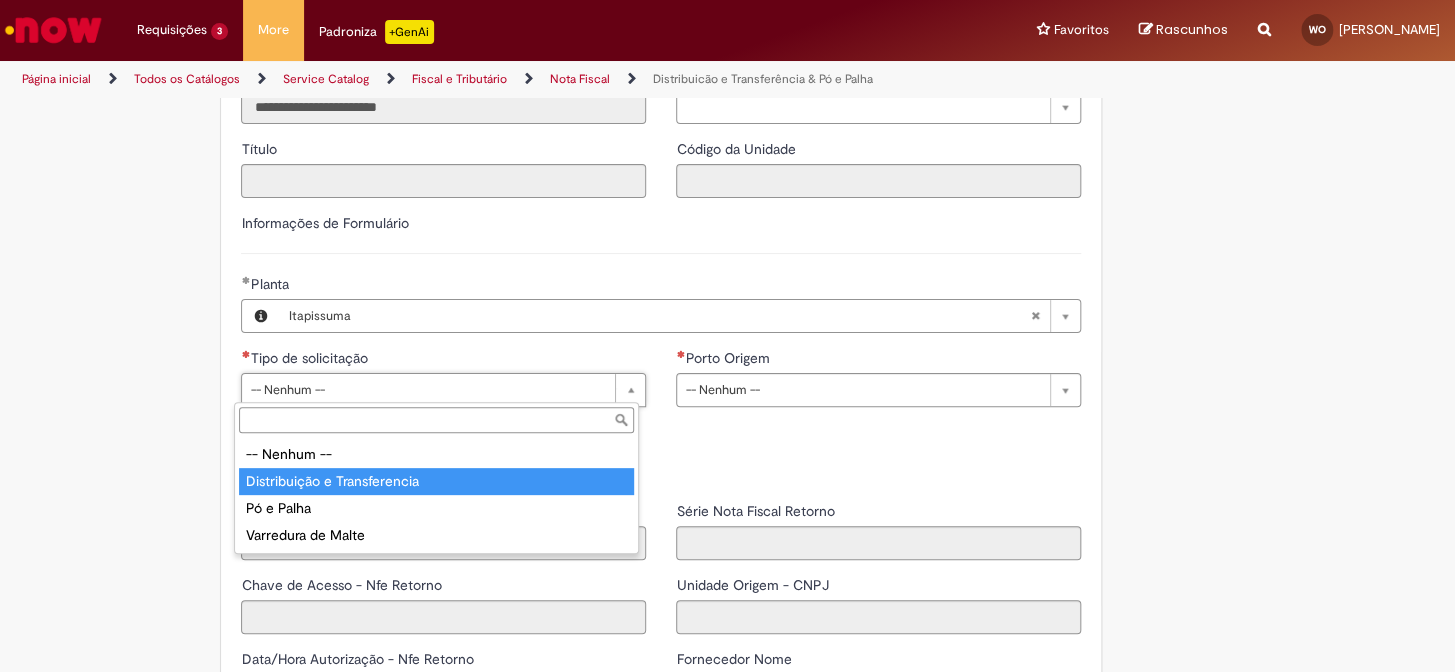 type on "**********" 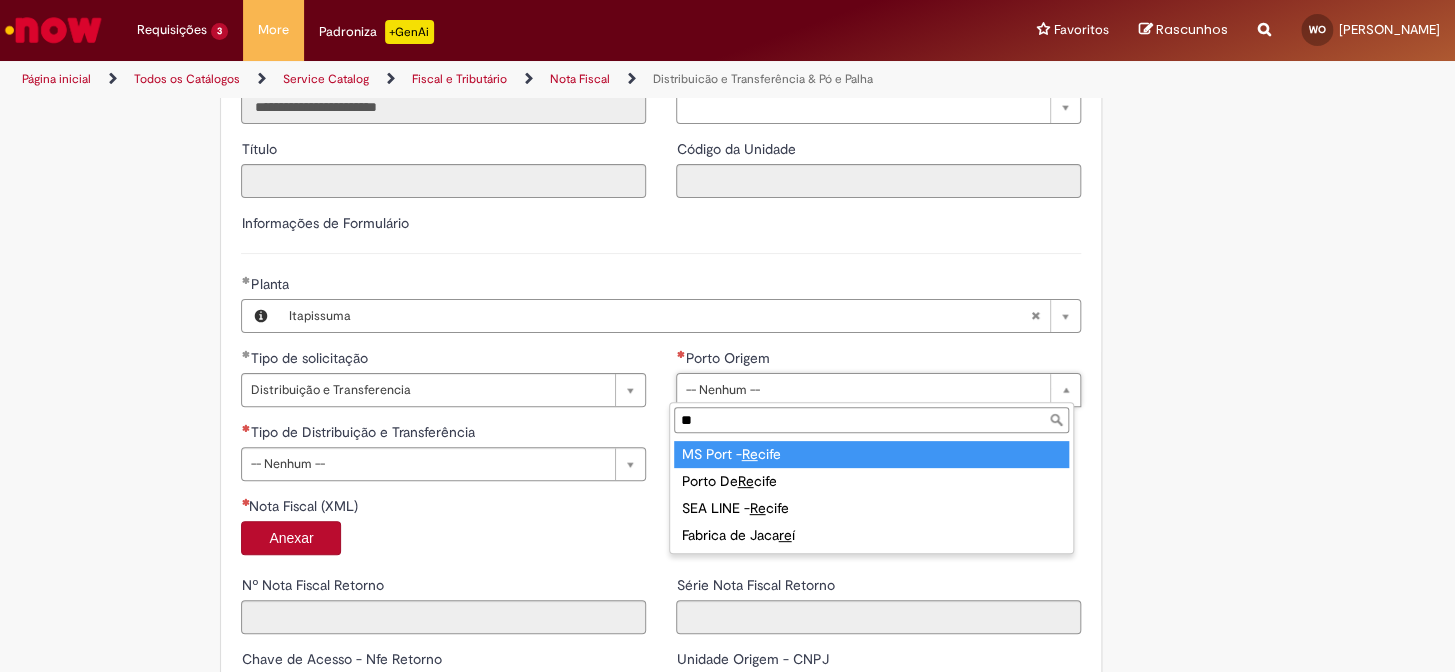 type on "**" 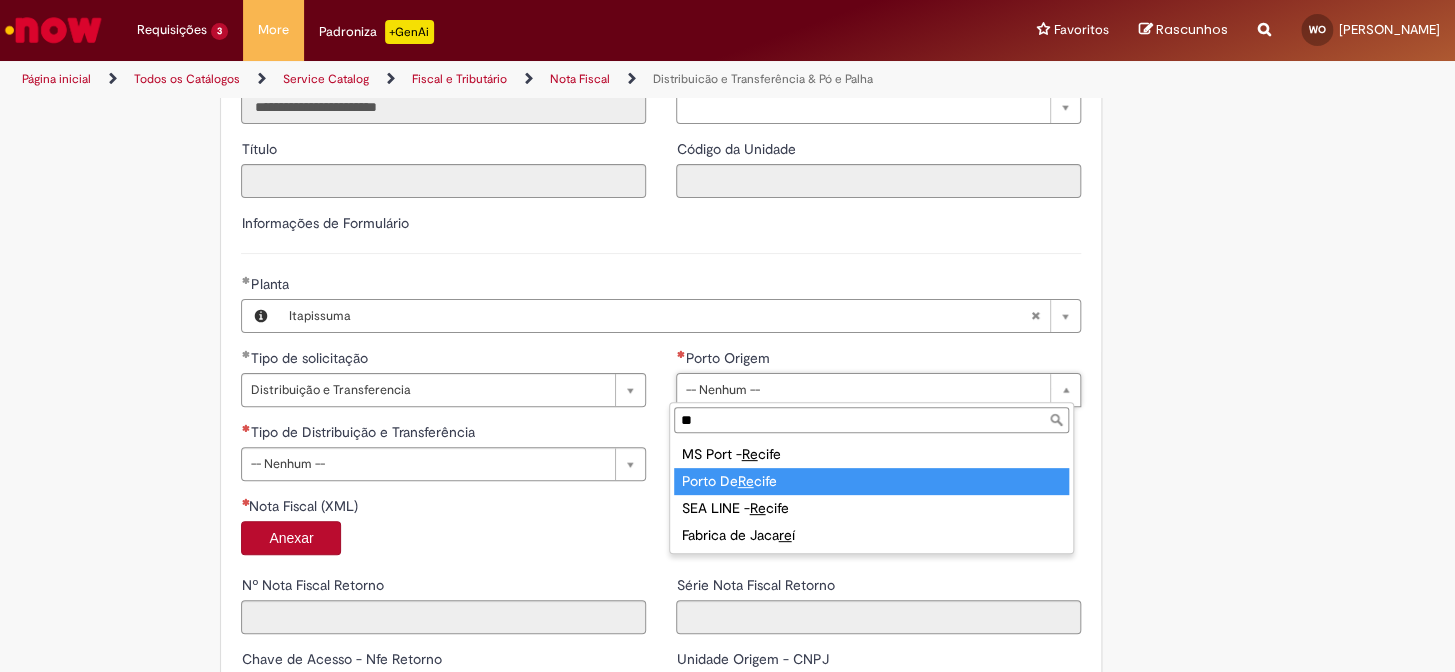 drag, startPoint x: 711, startPoint y: 479, endPoint x: 650, endPoint y: 470, distance: 61.66036 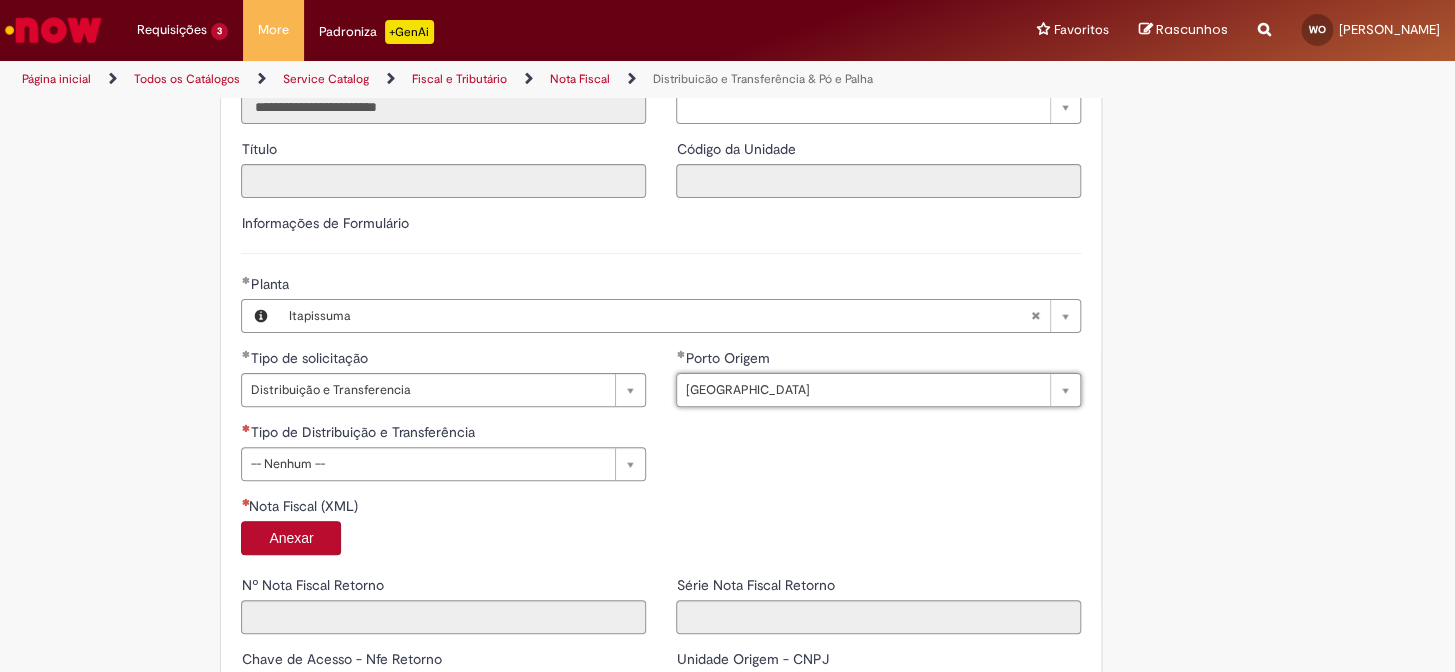drag, startPoint x: 559, startPoint y: 469, endPoint x: 532, endPoint y: 474, distance: 27.45906 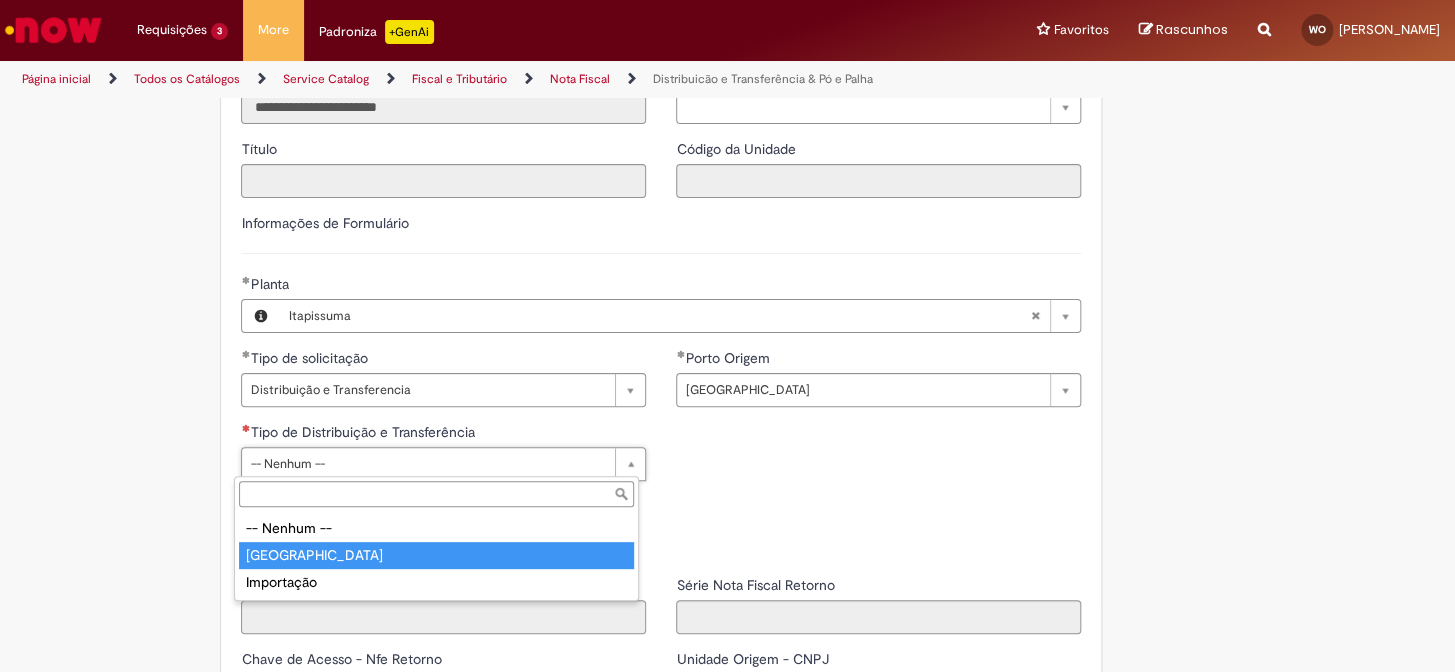 type on "*****" 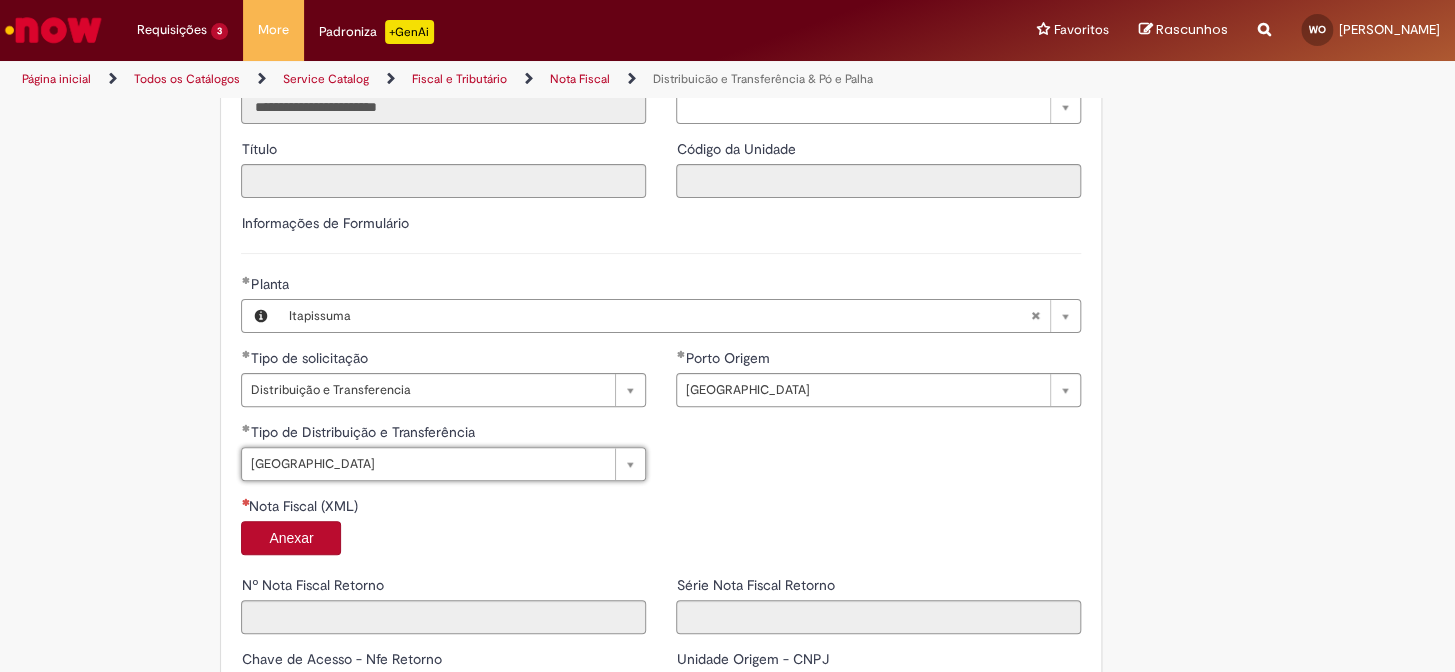 click on "Anexar" at bounding box center [291, 538] 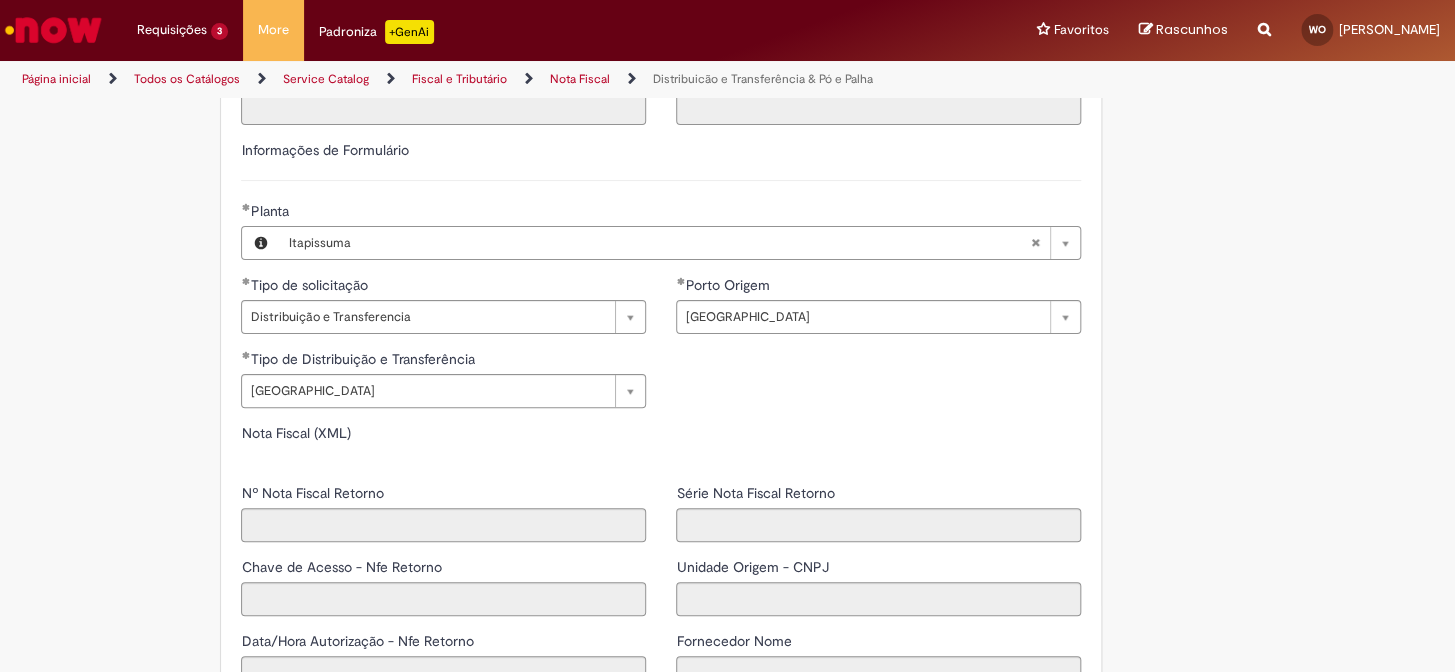 type on "*****" 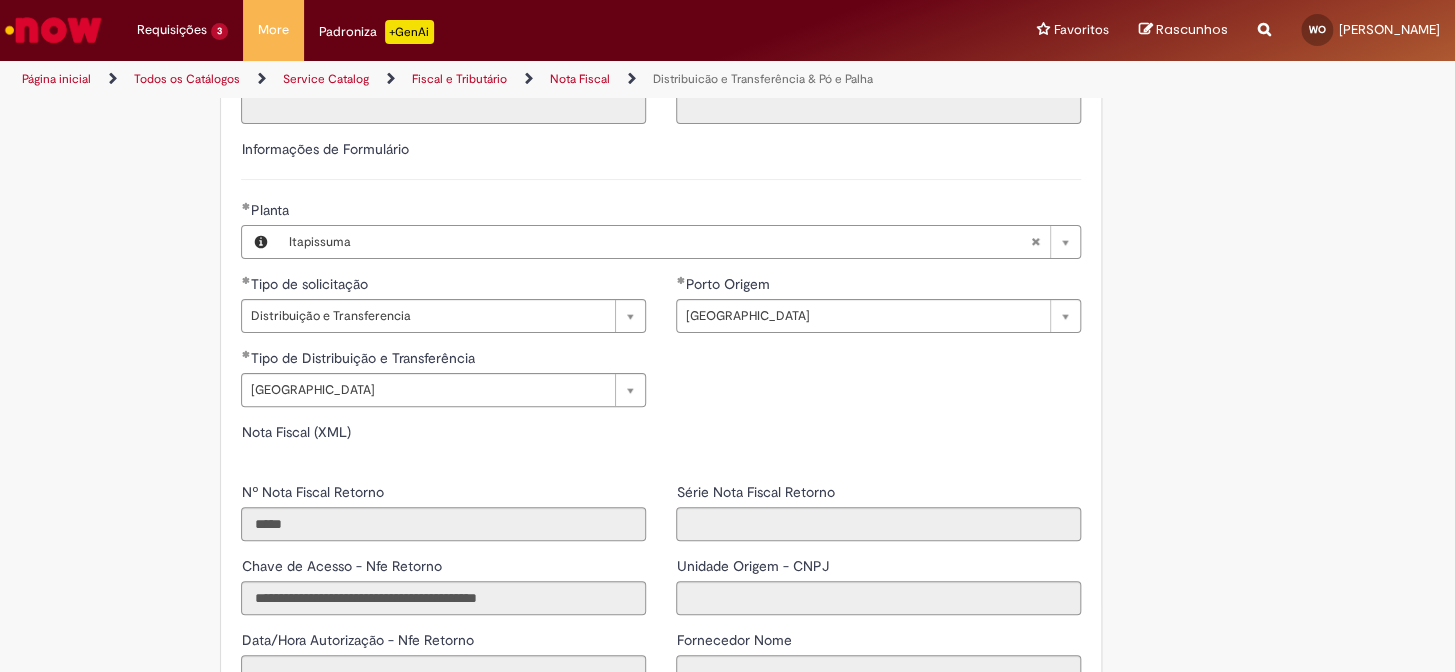 type on "**********" 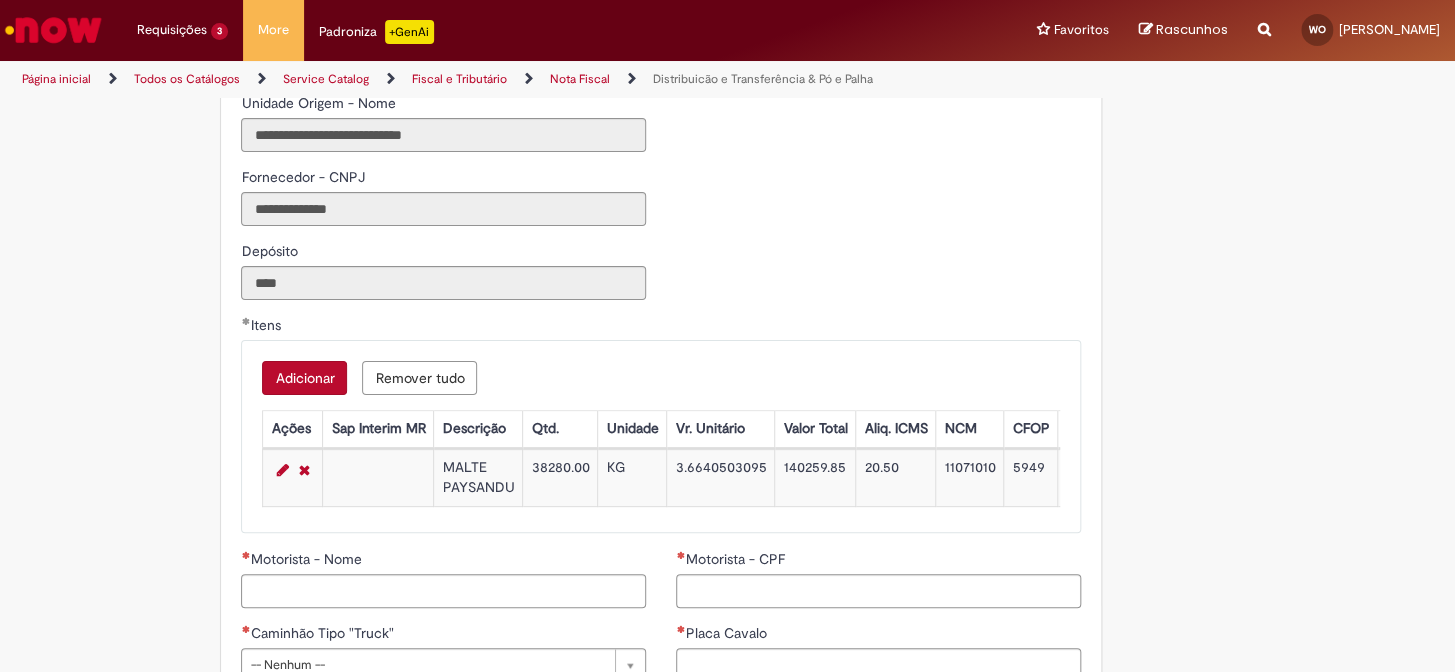 scroll, scrollTop: 2000, scrollLeft: 0, axis: vertical 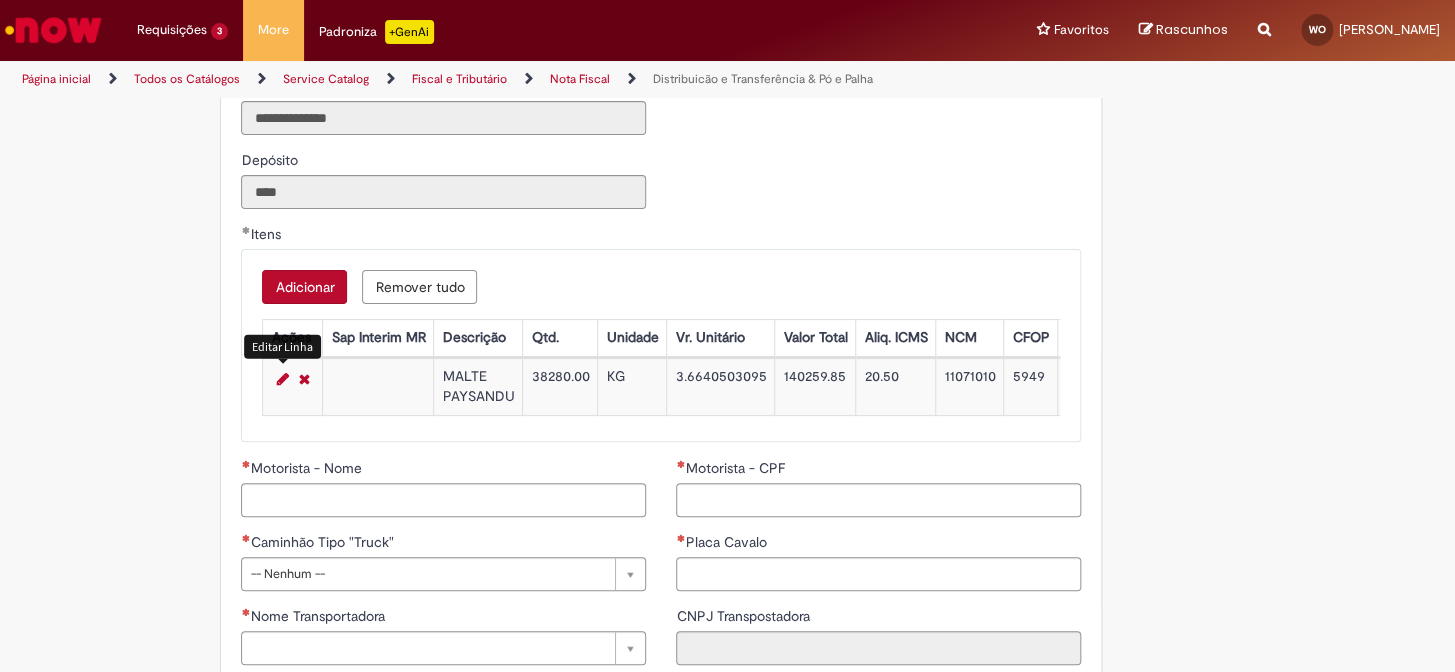 click at bounding box center (282, 379) 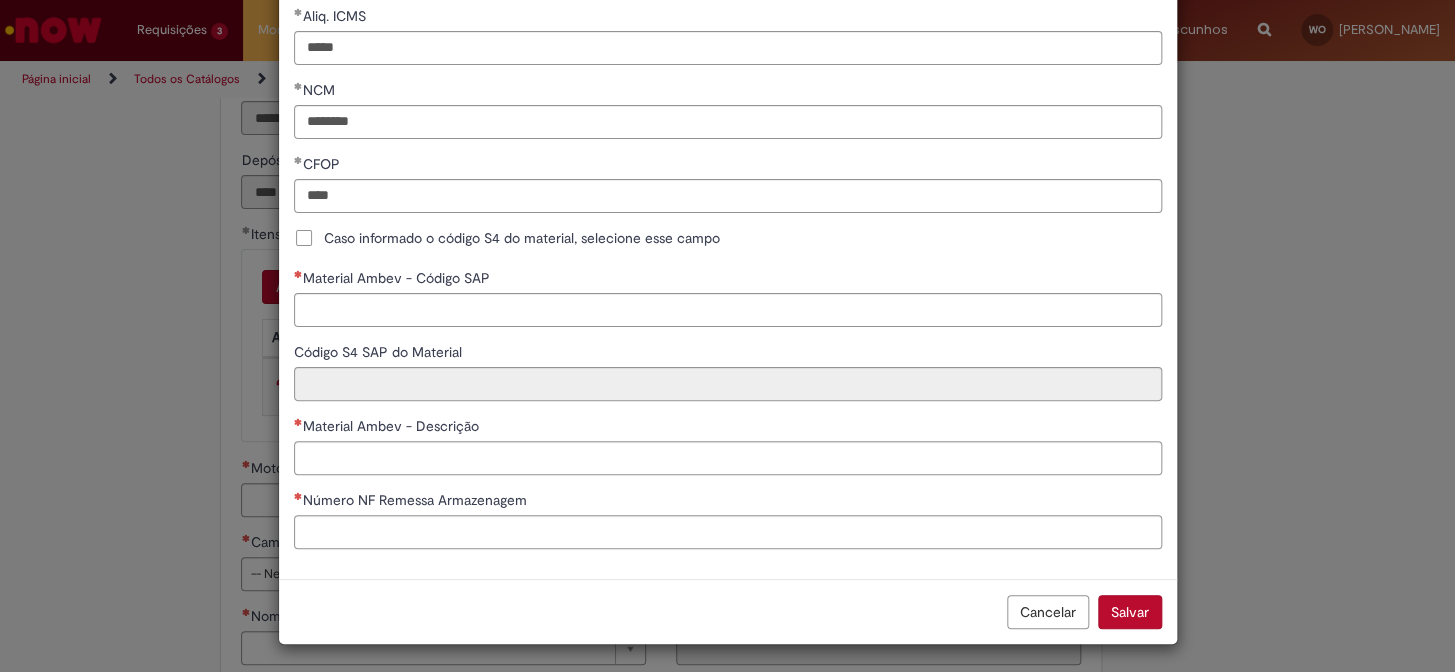 scroll, scrollTop: 469, scrollLeft: 0, axis: vertical 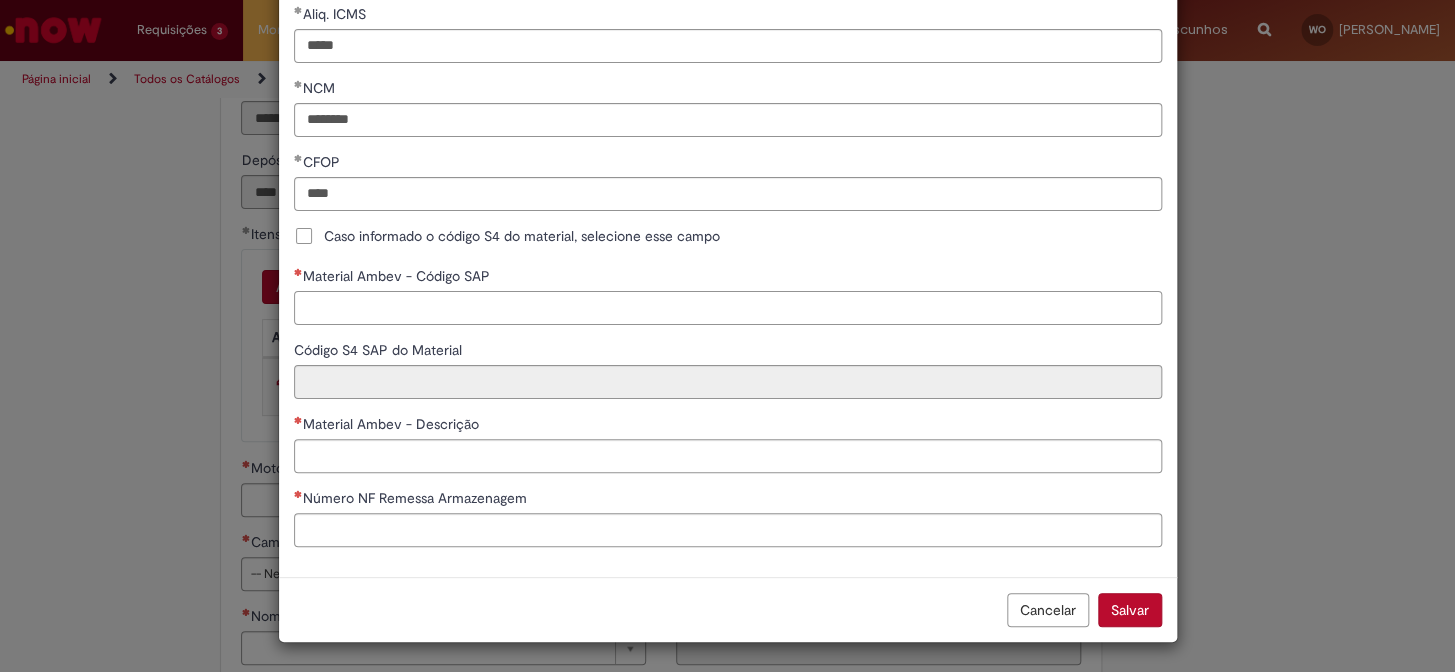 click on "Material Ambev - Código SAP" at bounding box center (728, 308) 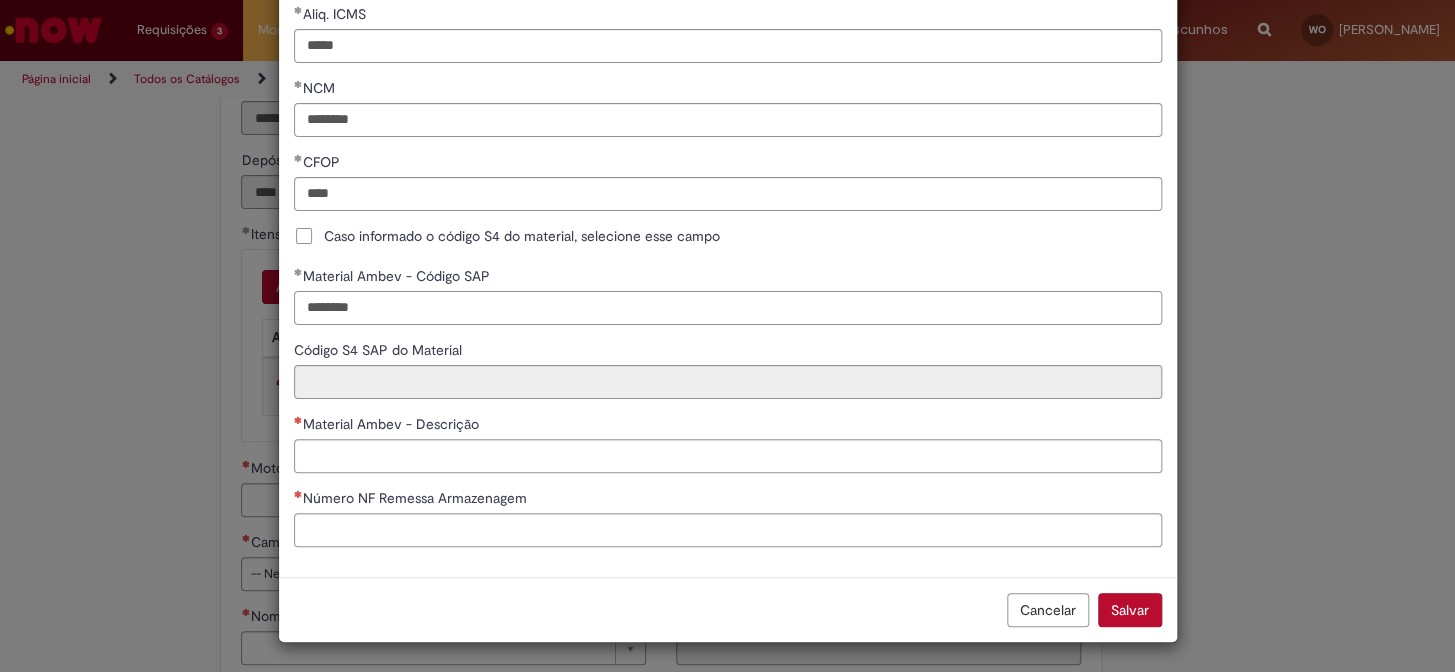 type on "********" 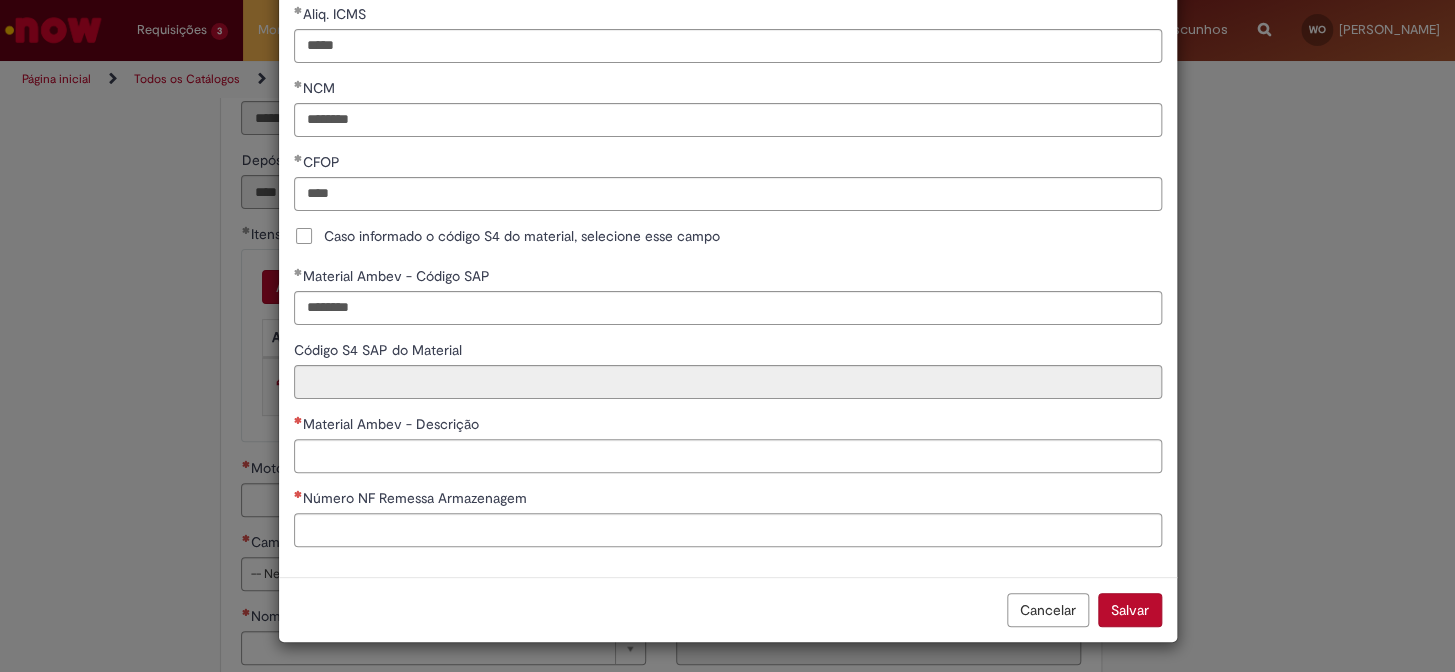 type on "**********" 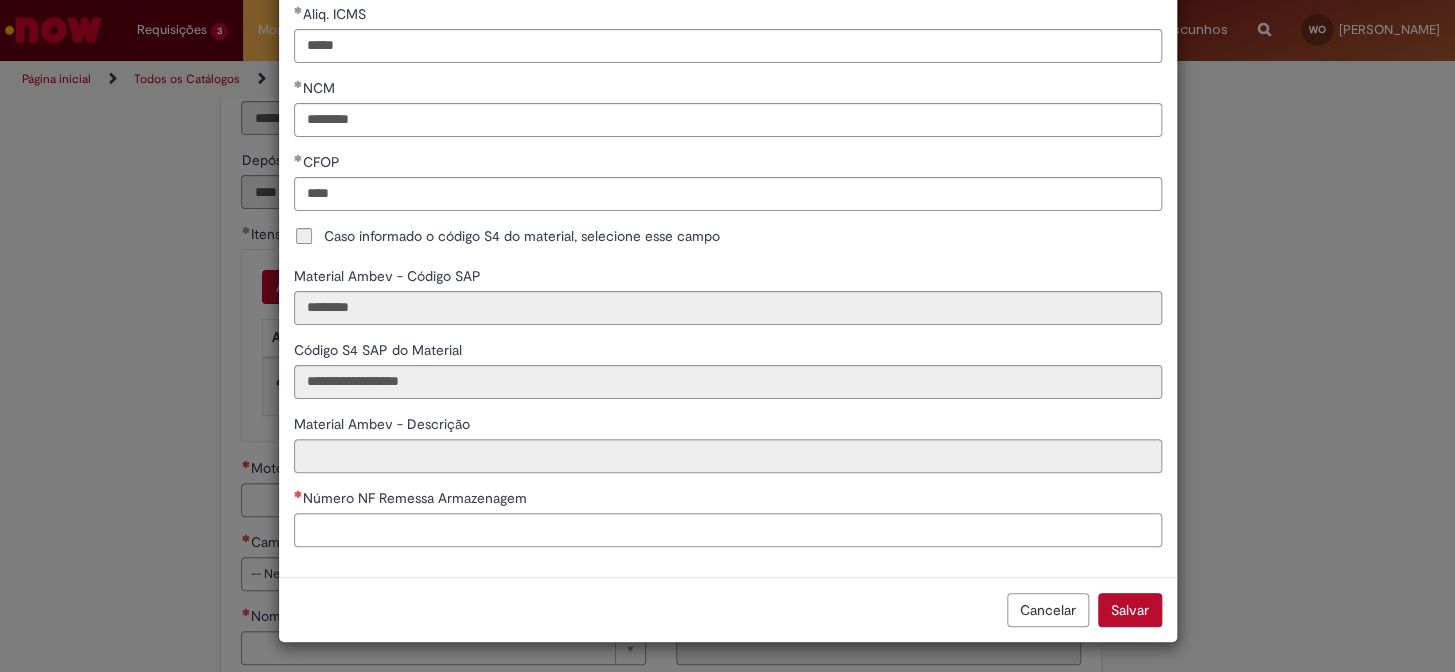 type on "**********" 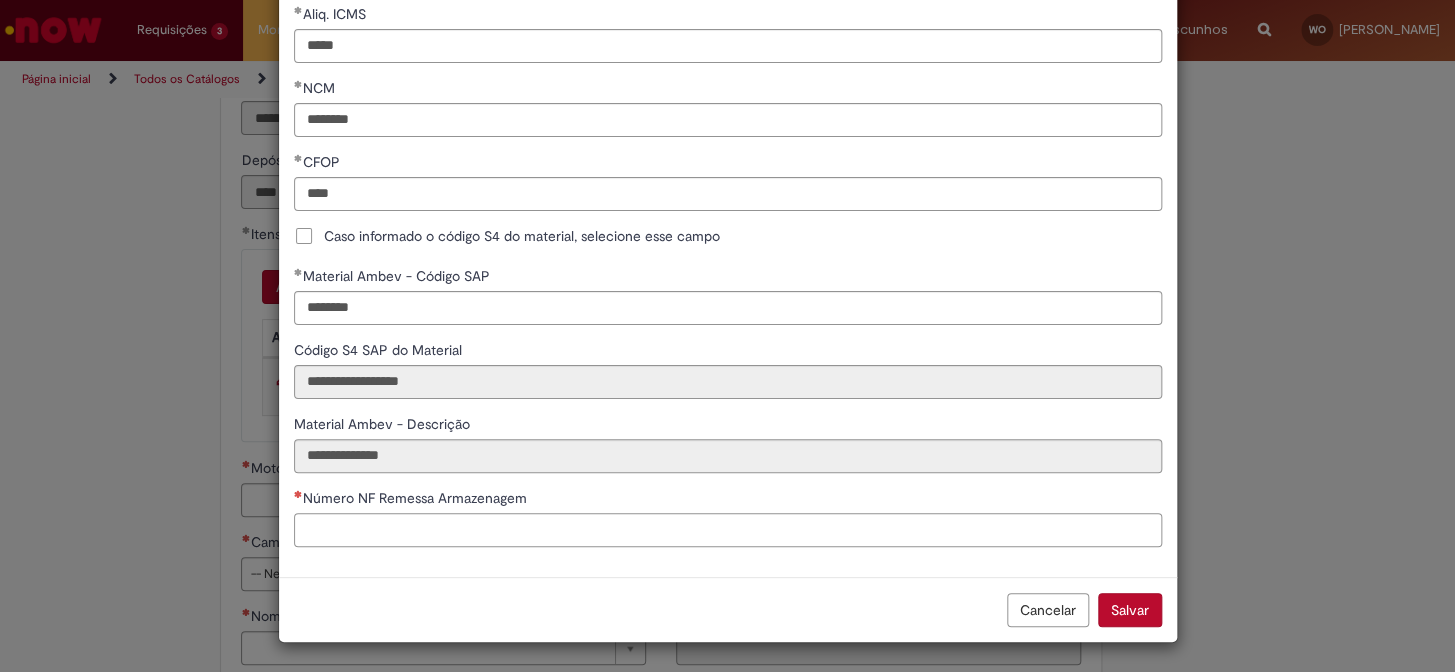 click on "Número NF Remessa Armazenagem" at bounding box center (728, 530) 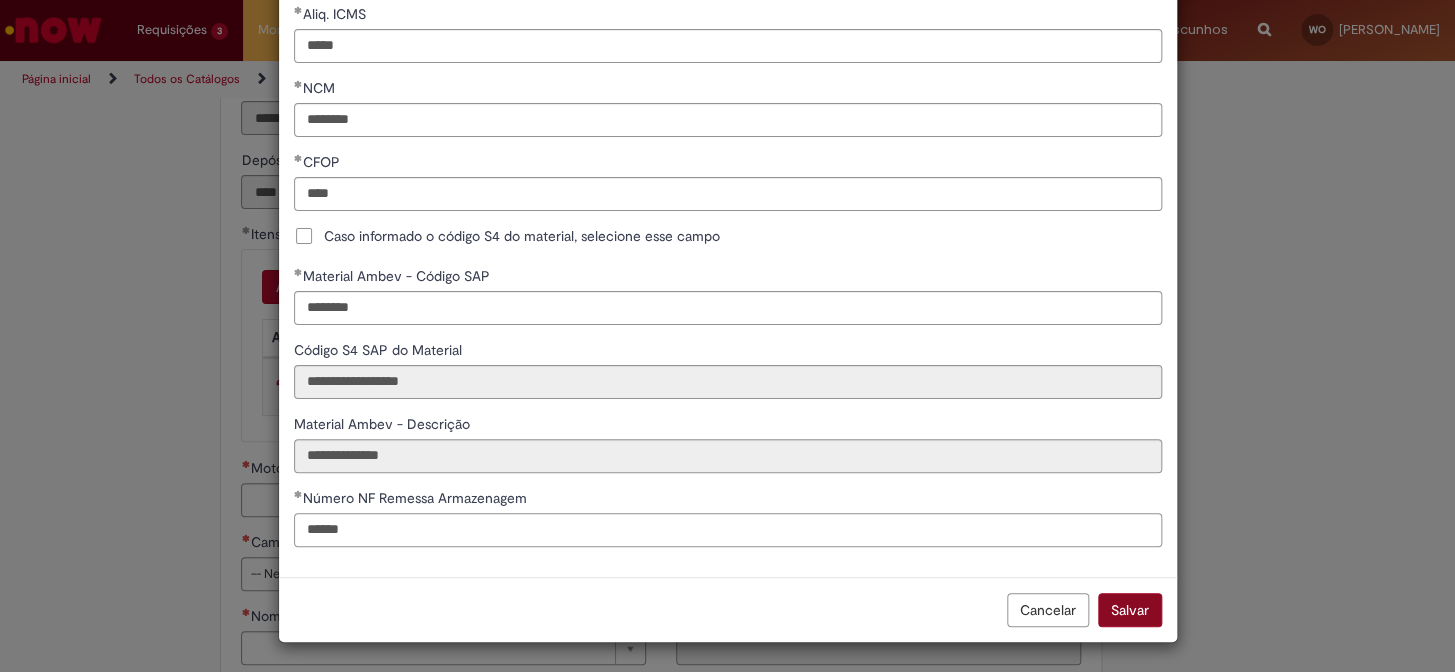 type on "******" 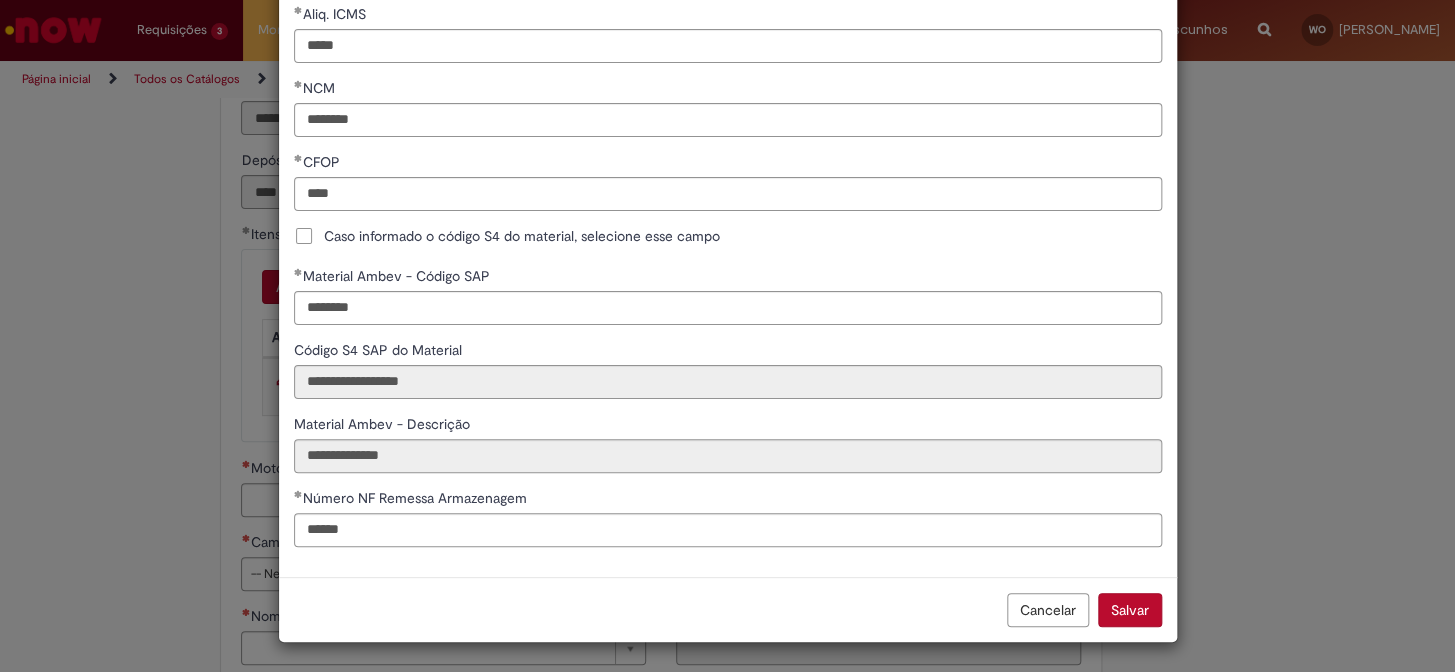 click on "Salvar" at bounding box center [1130, 610] 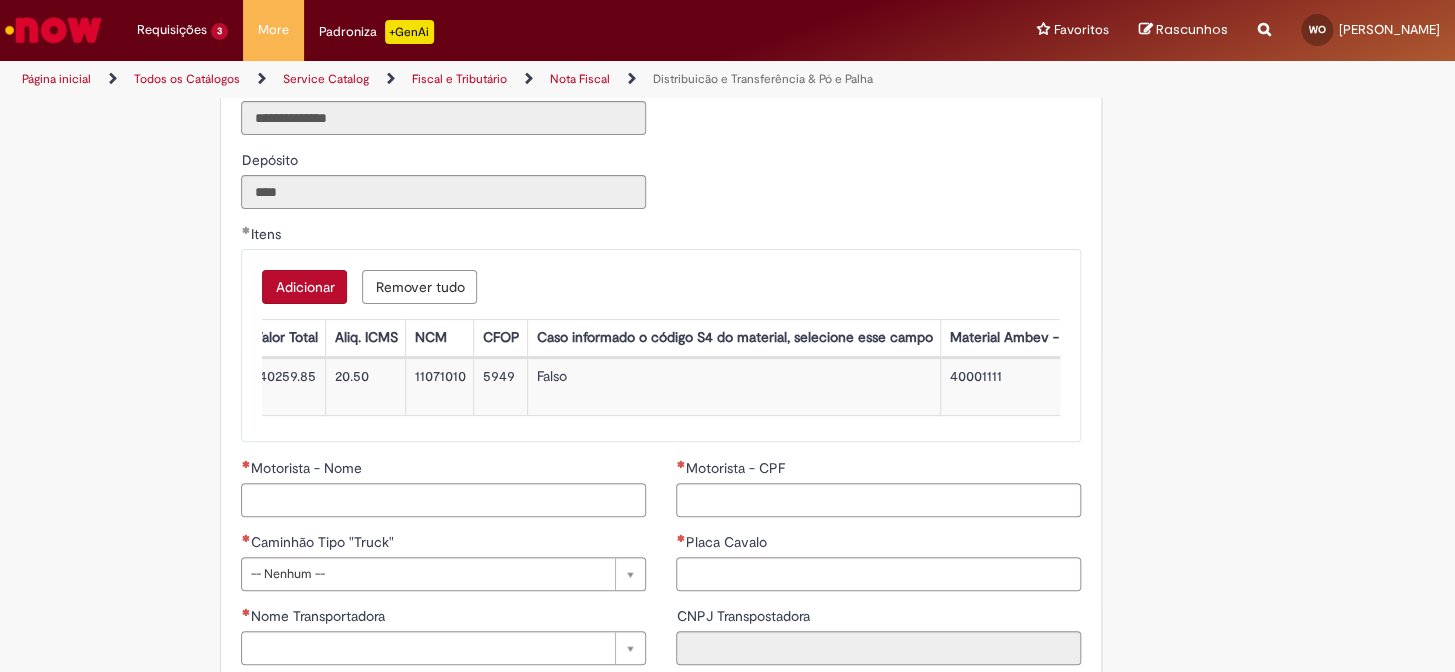 scroll, scrollTop: 0, scrollLeft: 0, axis: both 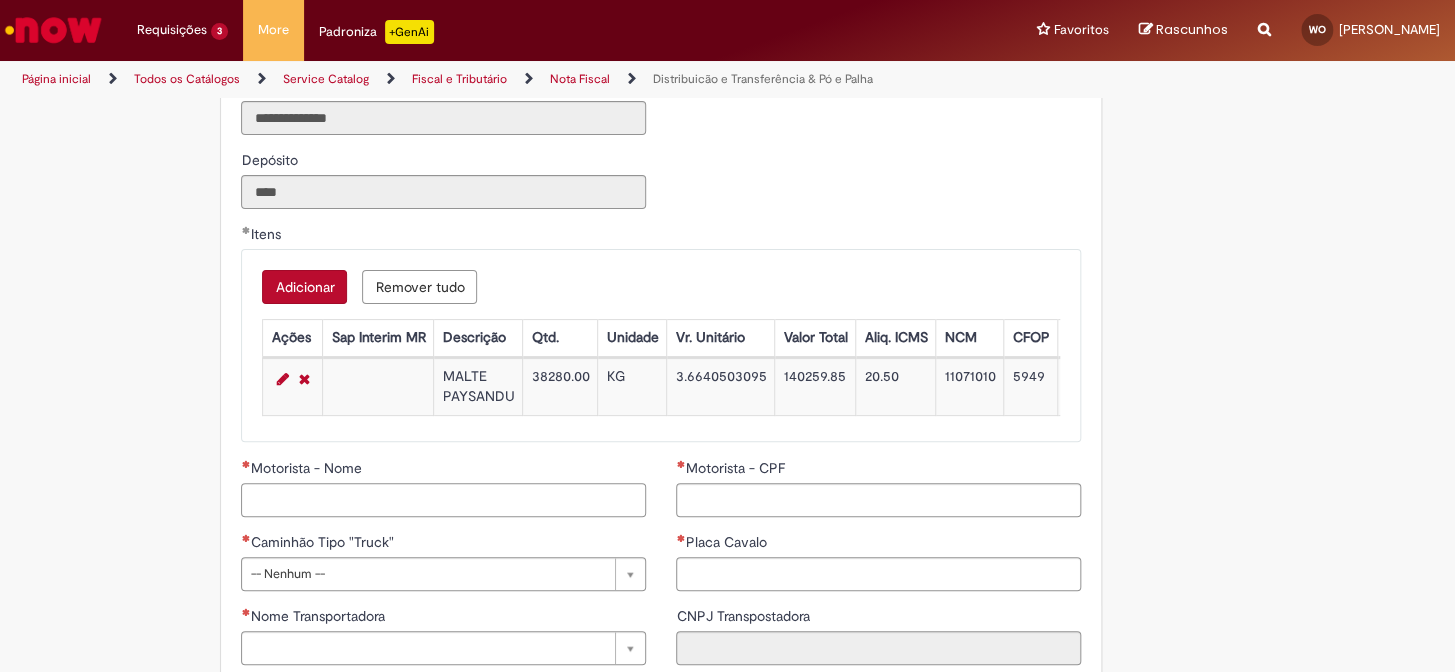 click on "Motorista - Nome" at bounding box center [443, 500] 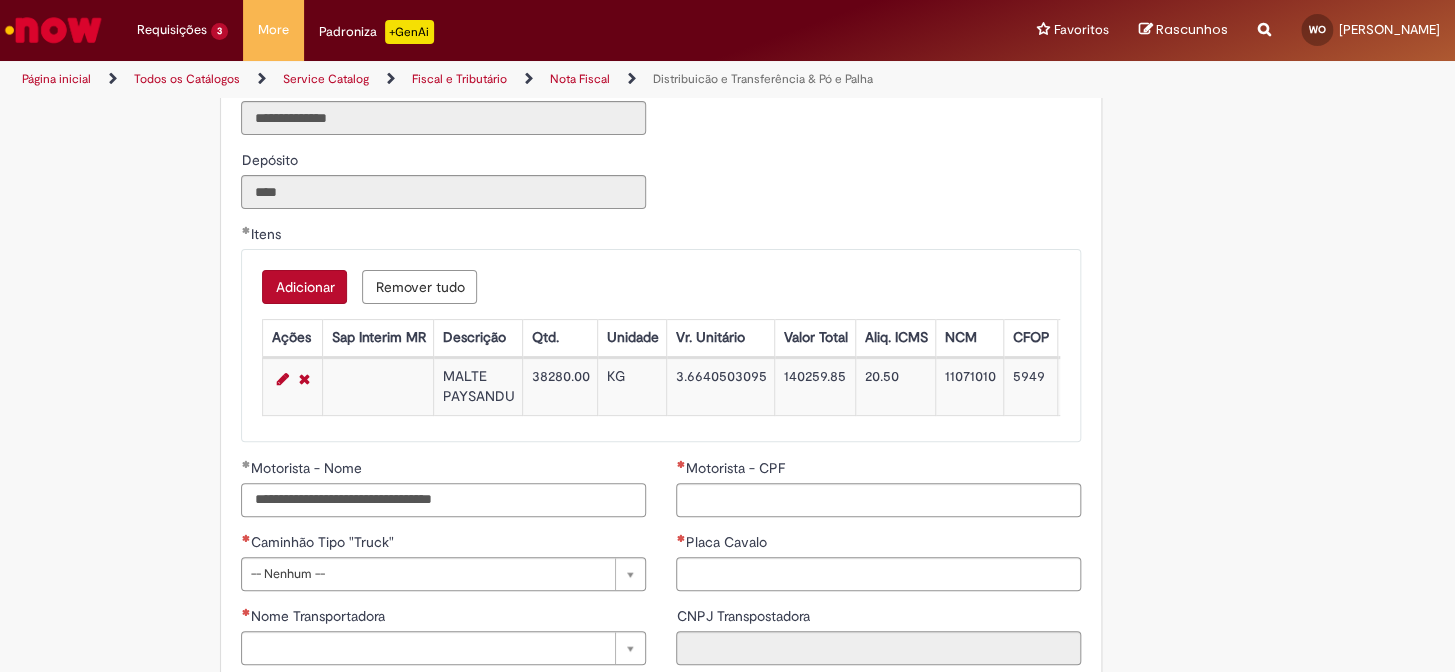 click on "**********" at bounding box center (443, 500) 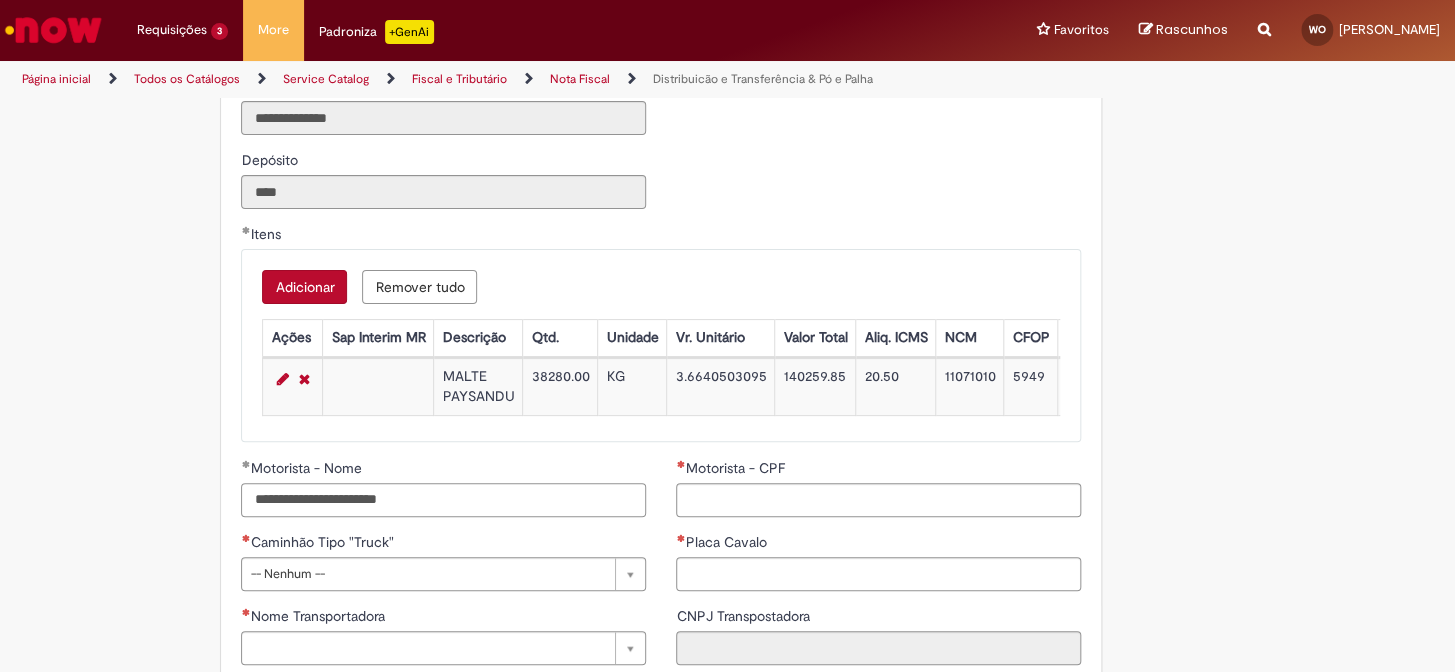 type on "**********" 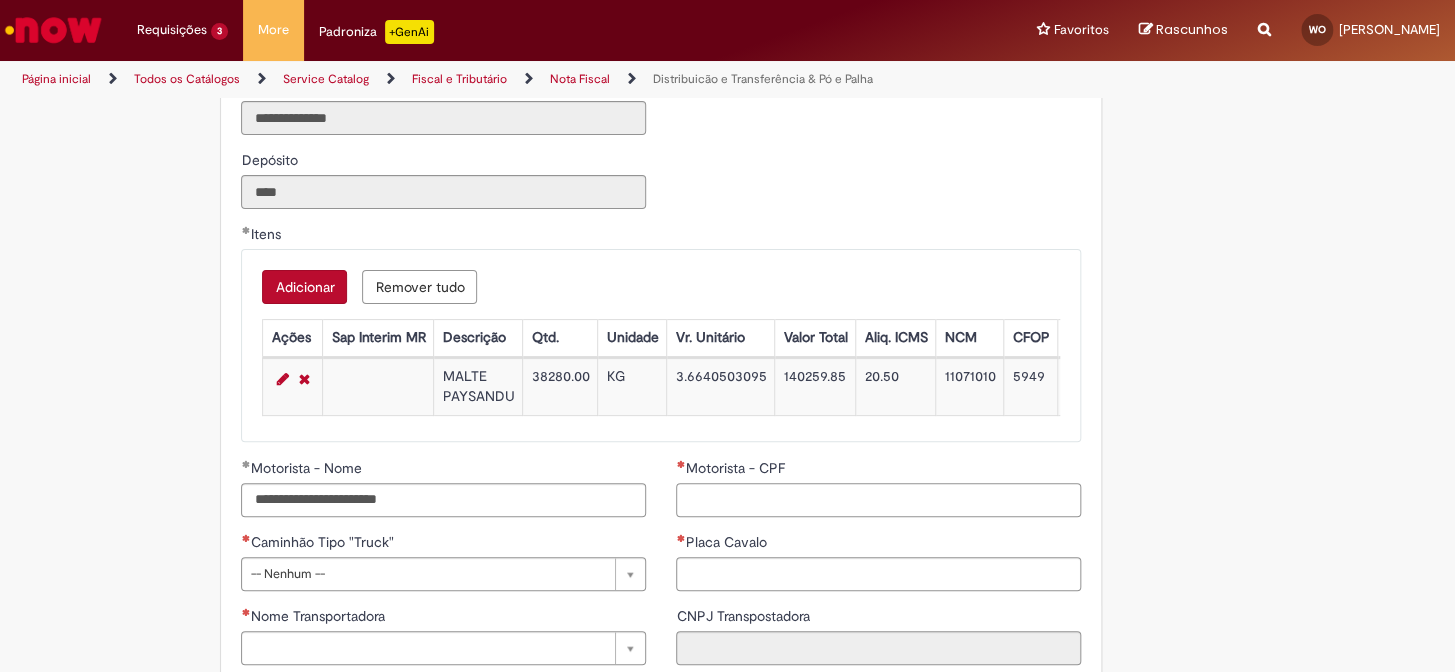 click on "Motorista - CPF" at bounding box center [878, 500] 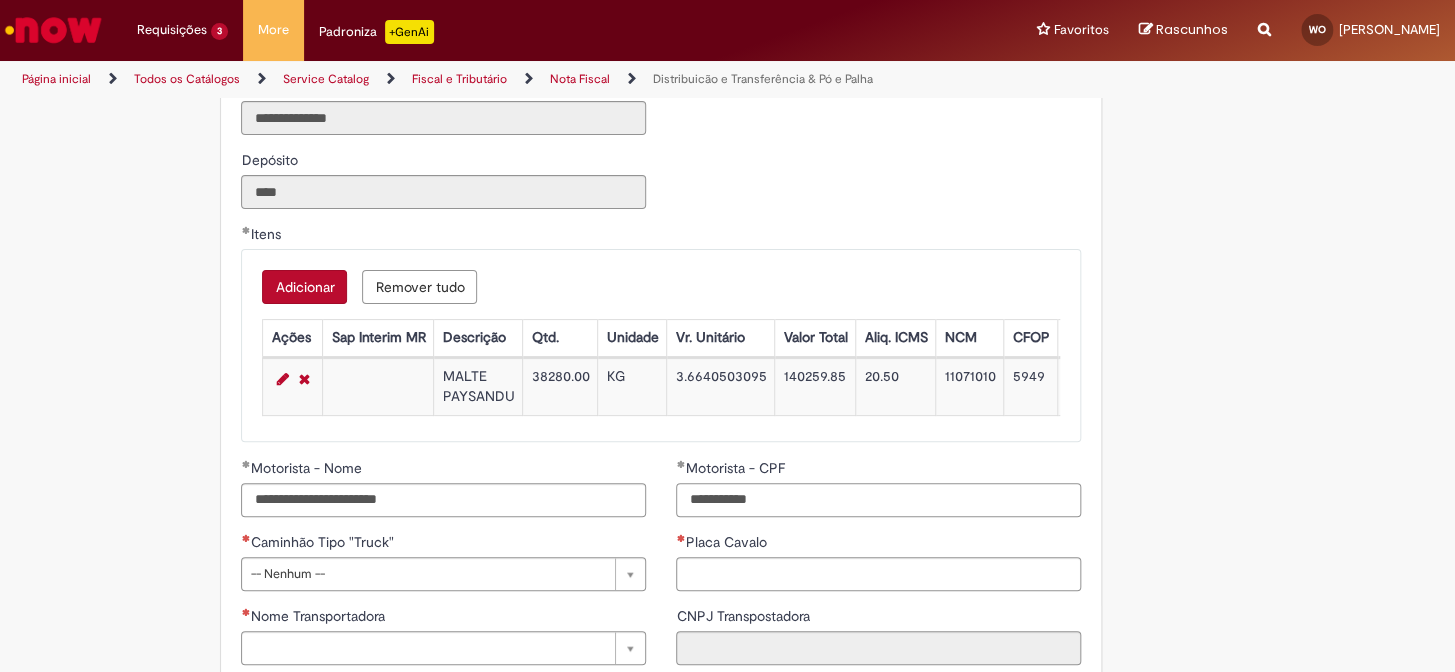 type on "**********" 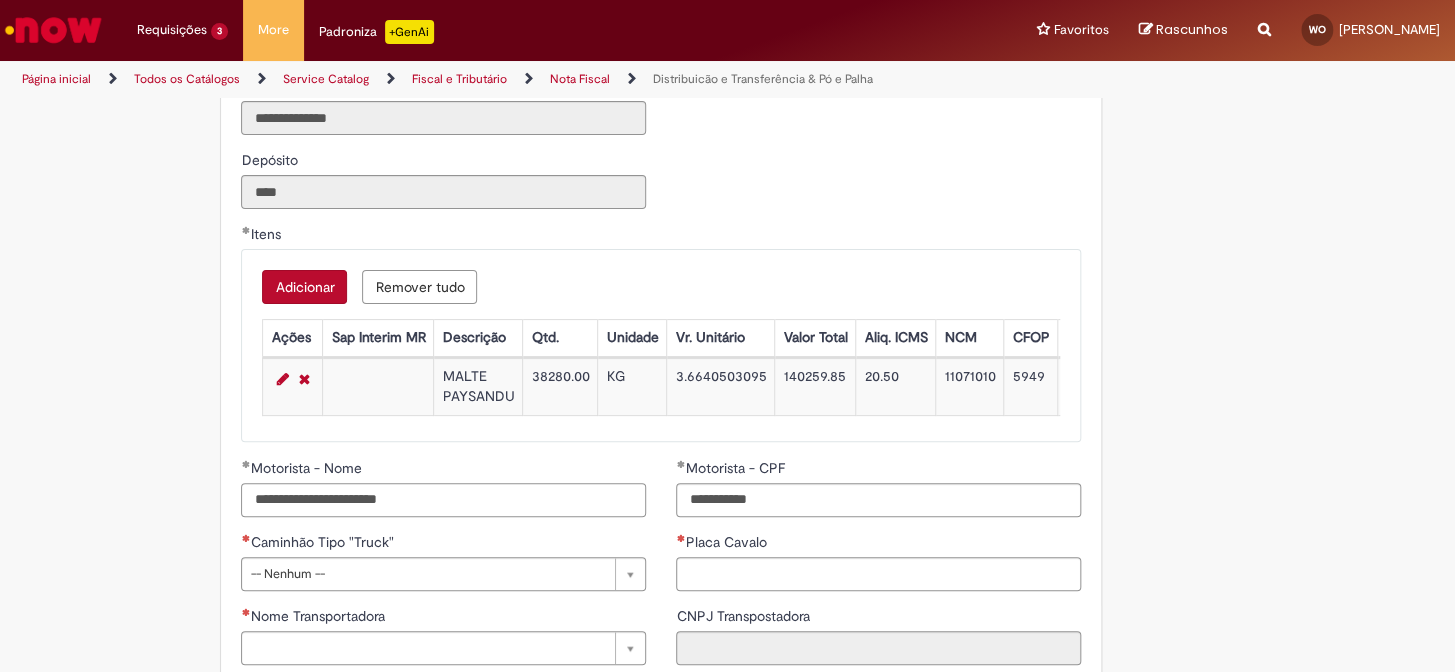 drag, startPoint x: 467, startPoint y: 514, endPoint x: 405, endPoint y: 510, distance: 62.1289 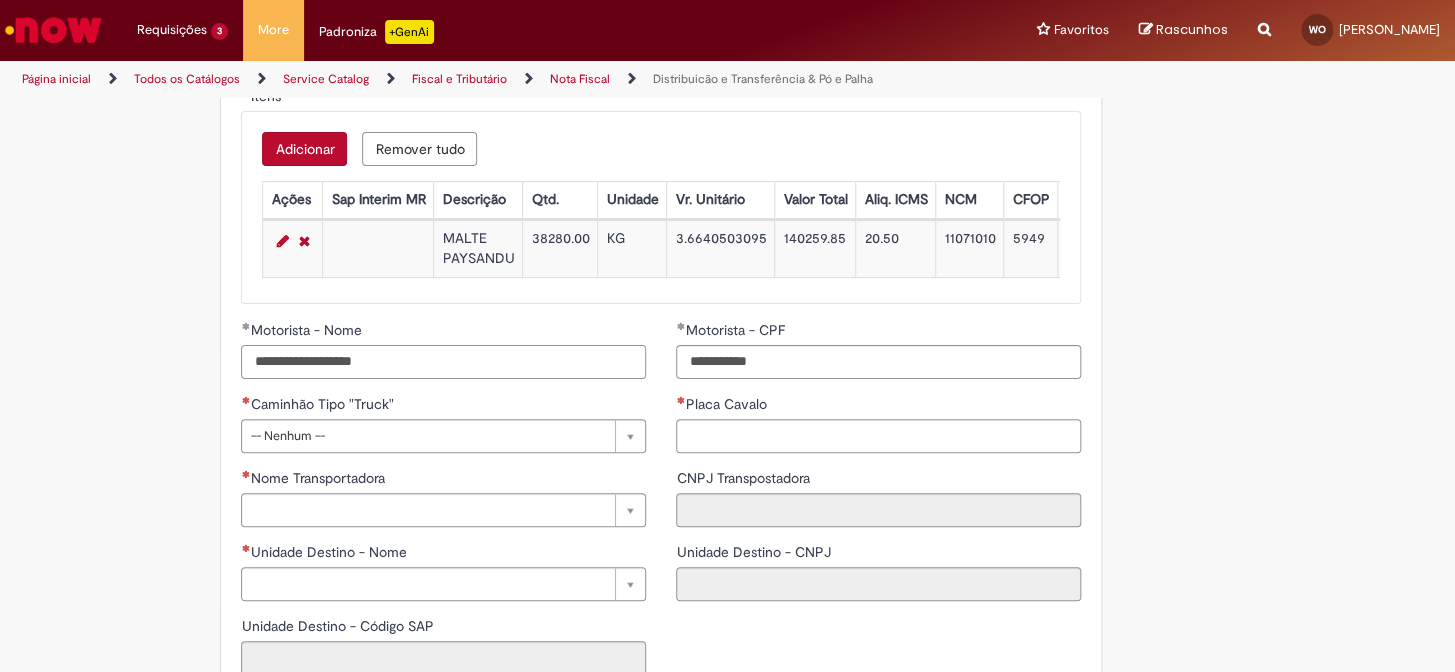 scroll, scrollTop: 2181, scrollLeft: 0, axis: vertical 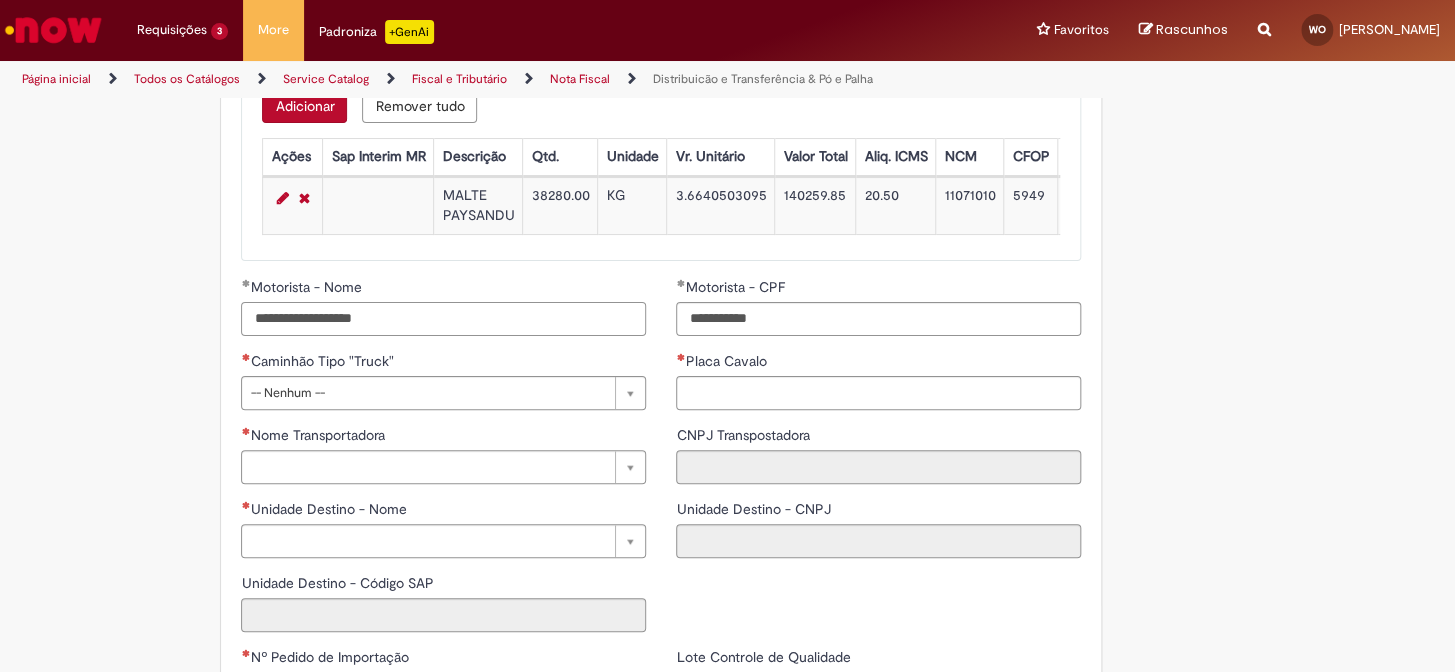type on "**********" 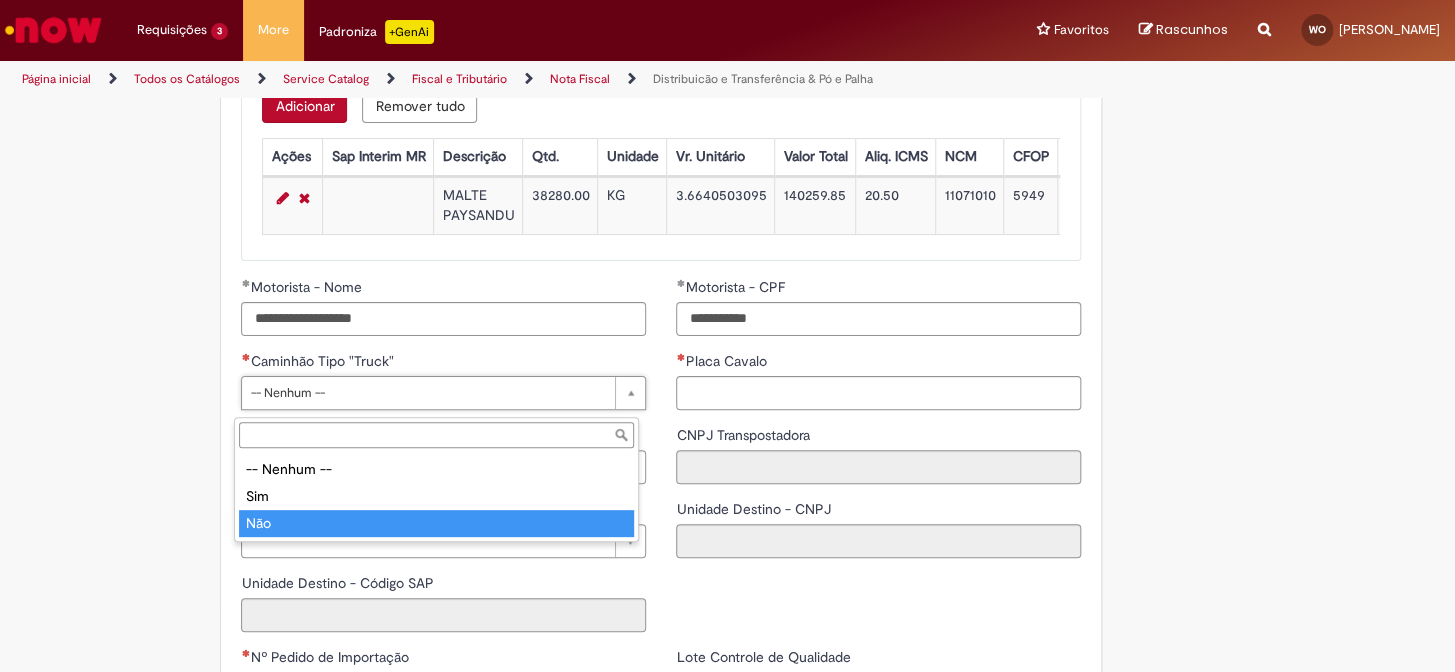 type on "***" 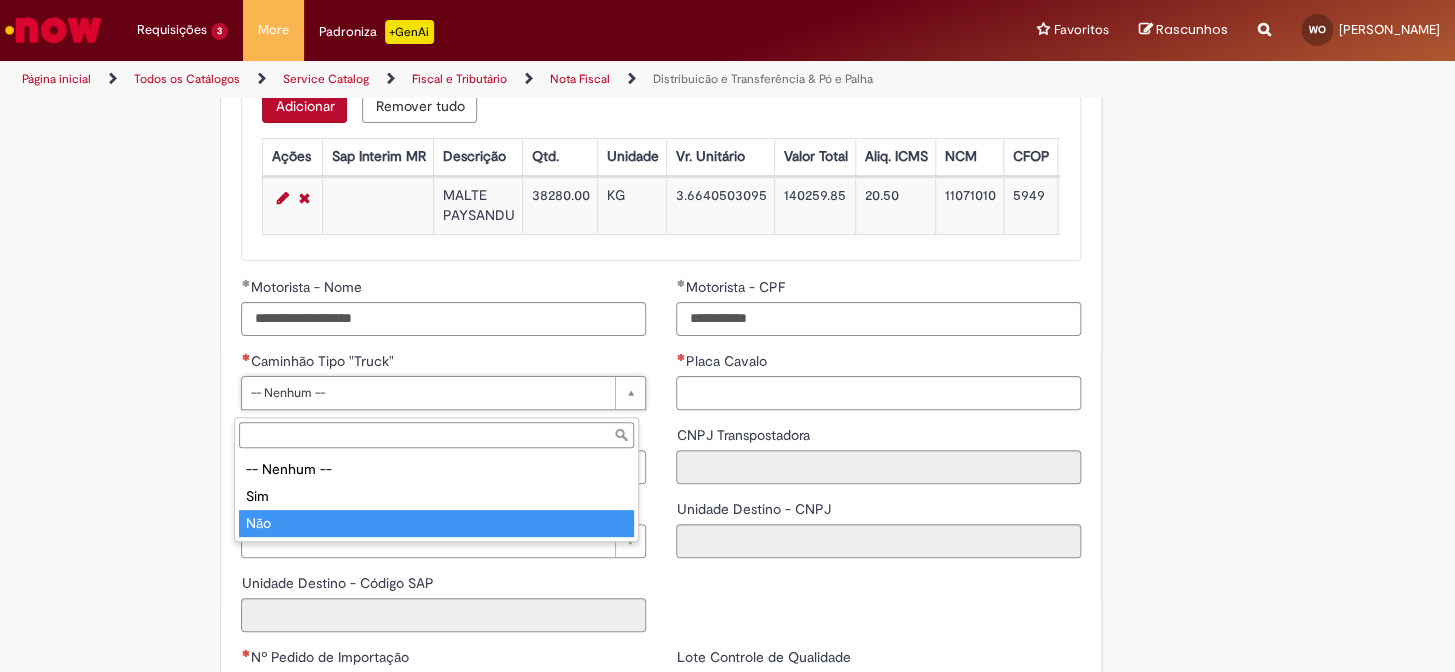 select on "**" 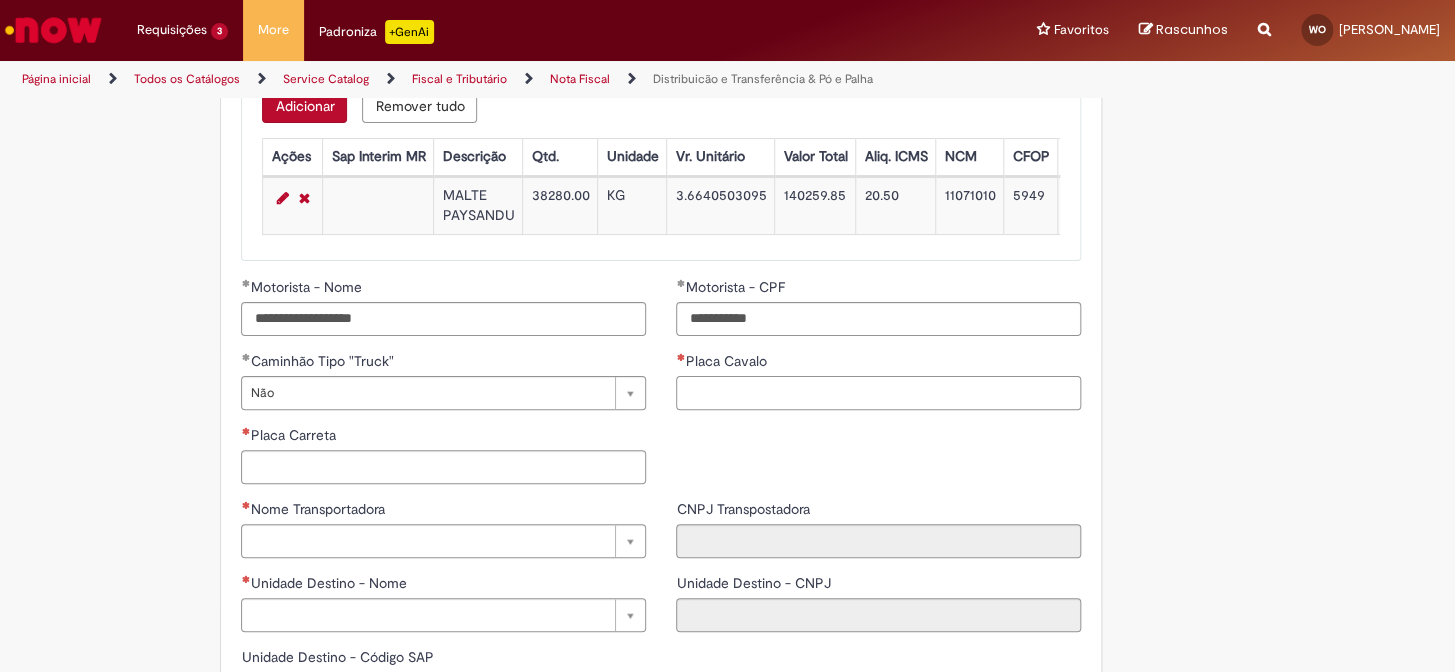 click on "Placa Cavalo" at bounding box center [878, 393] 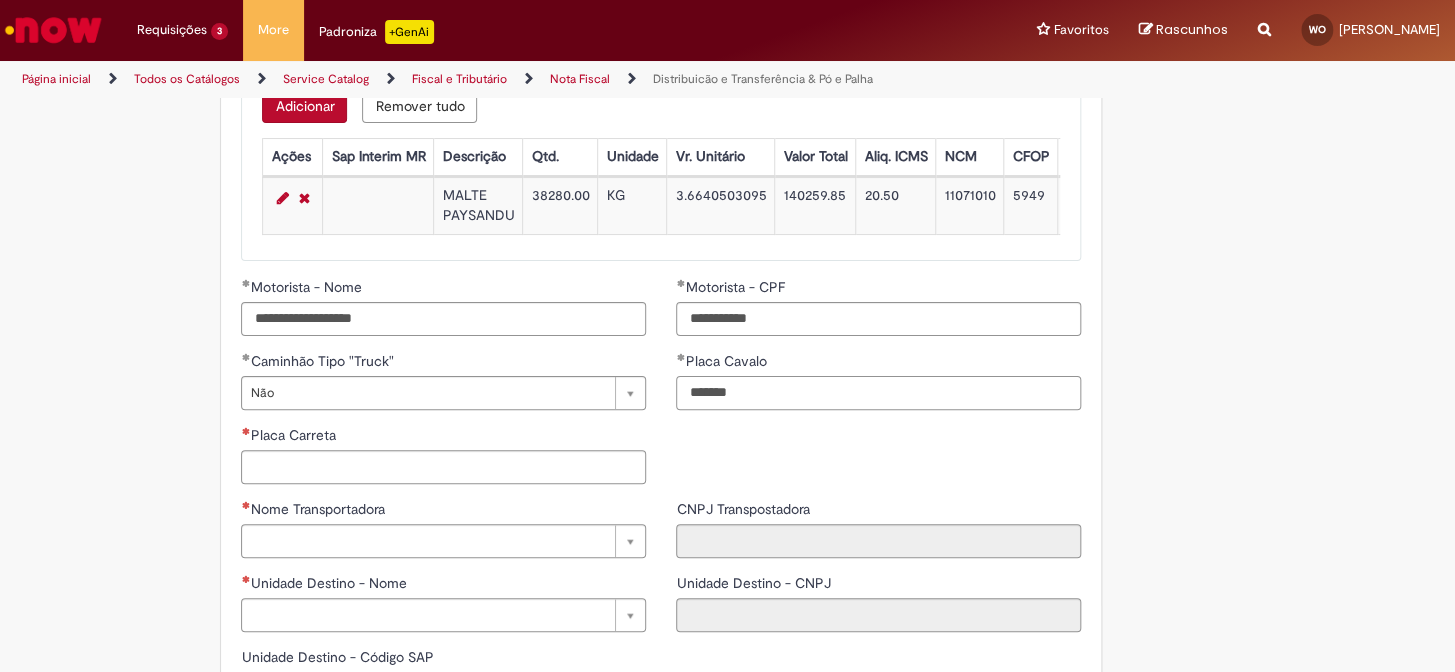 type on "*******" 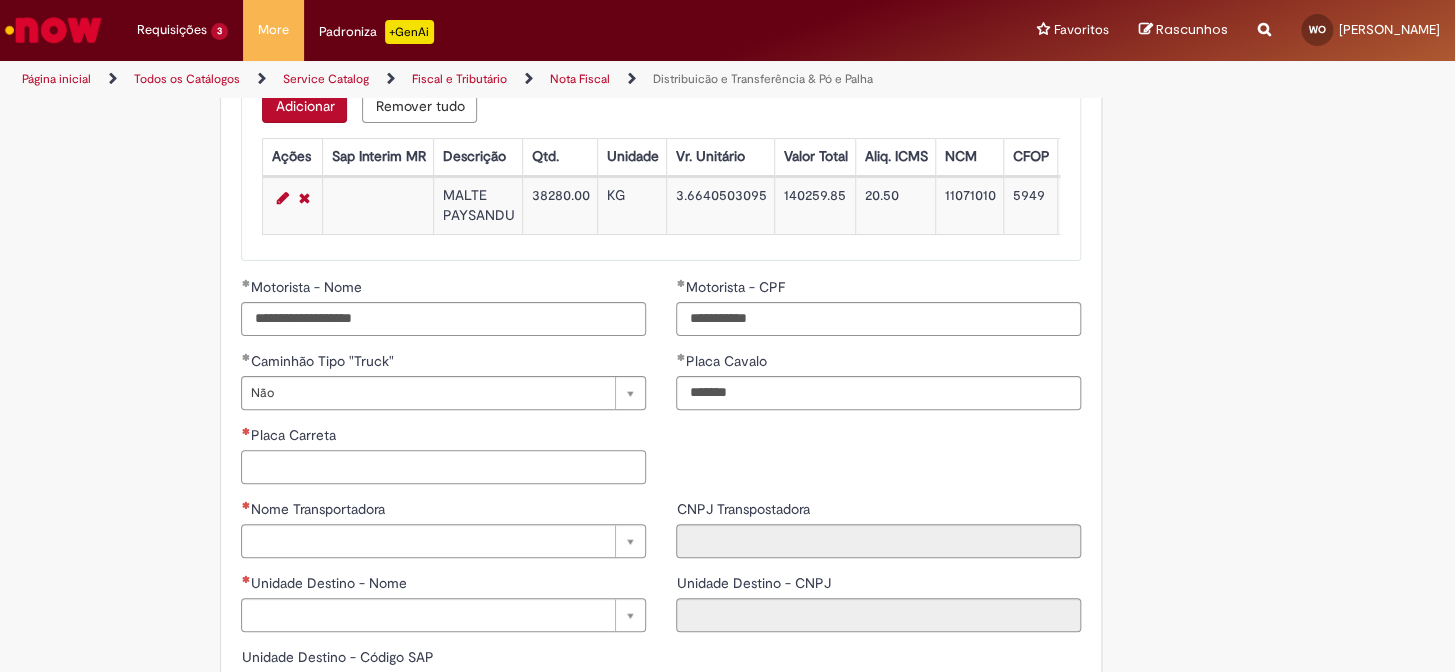 click on "Placa Carreta" at bounding box center (443, 467) 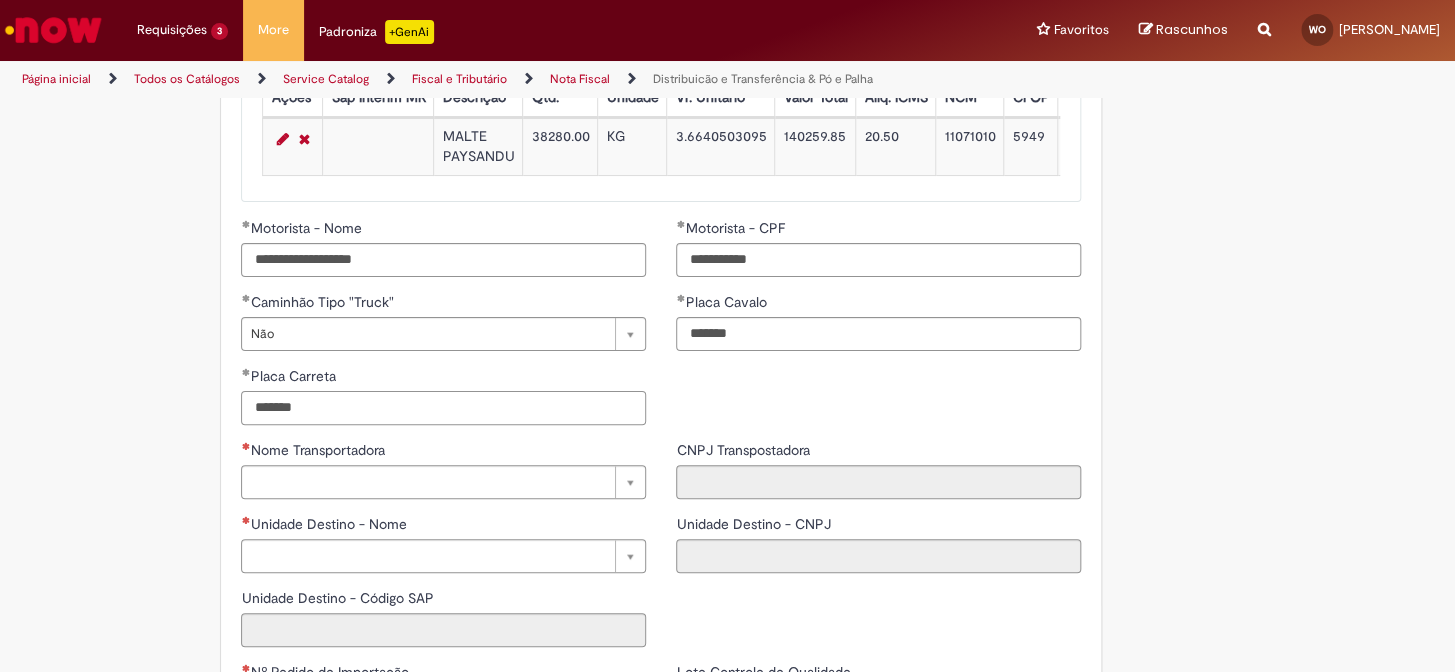 scroll, scrollTop: 2272, scrollLeft: 0, axis: vertical 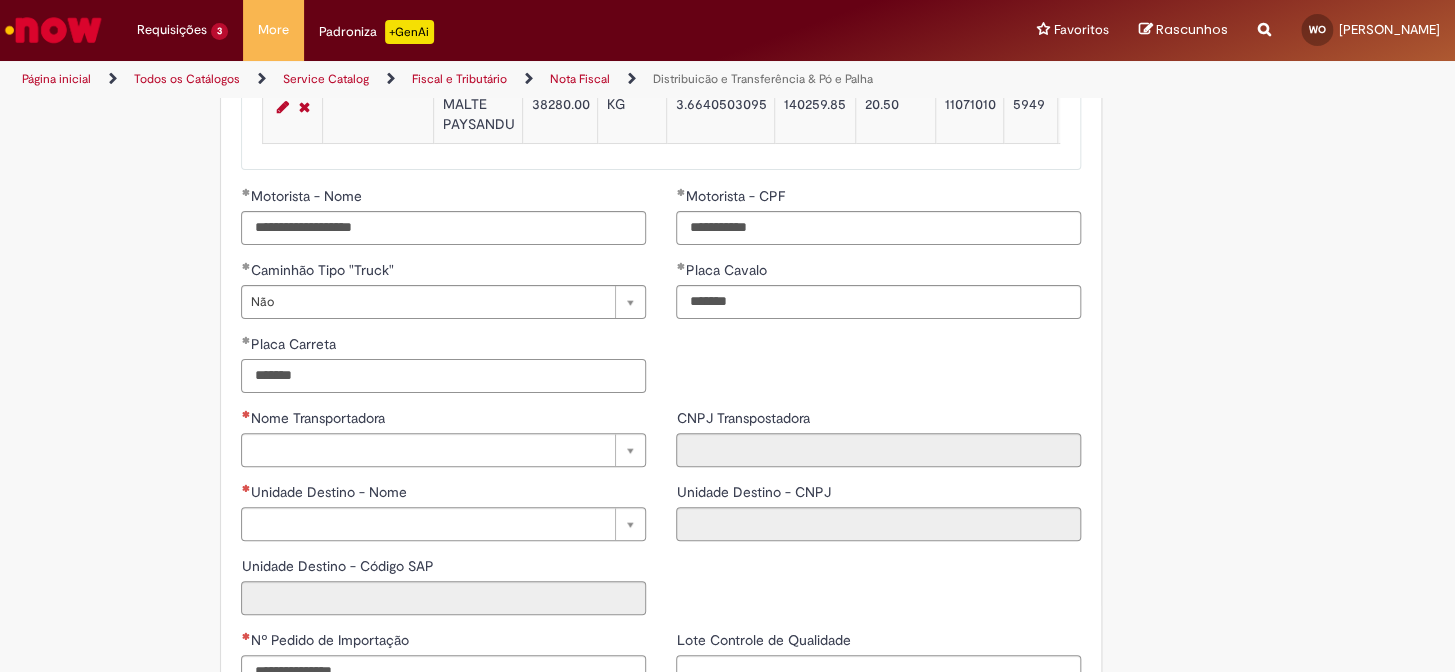 type on "*******" 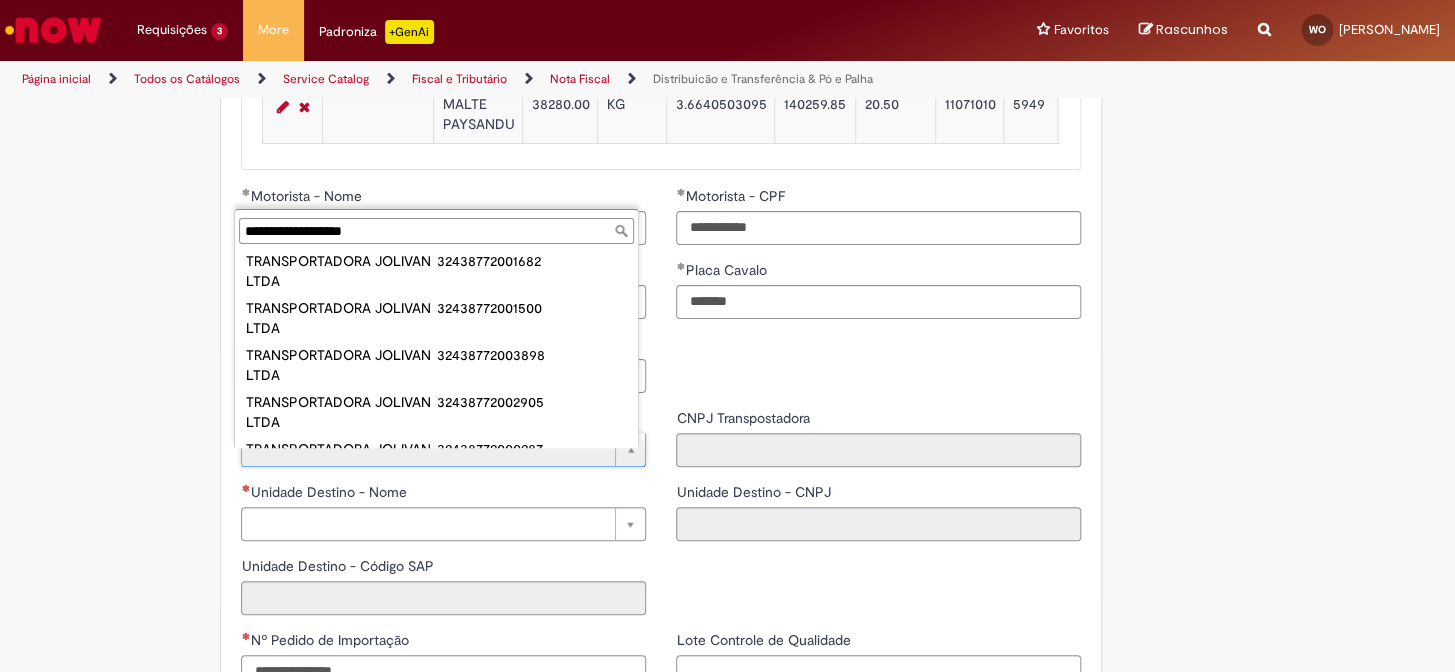 scroll, scrollTop: 935, scrollLeft: 0, axis: vertical 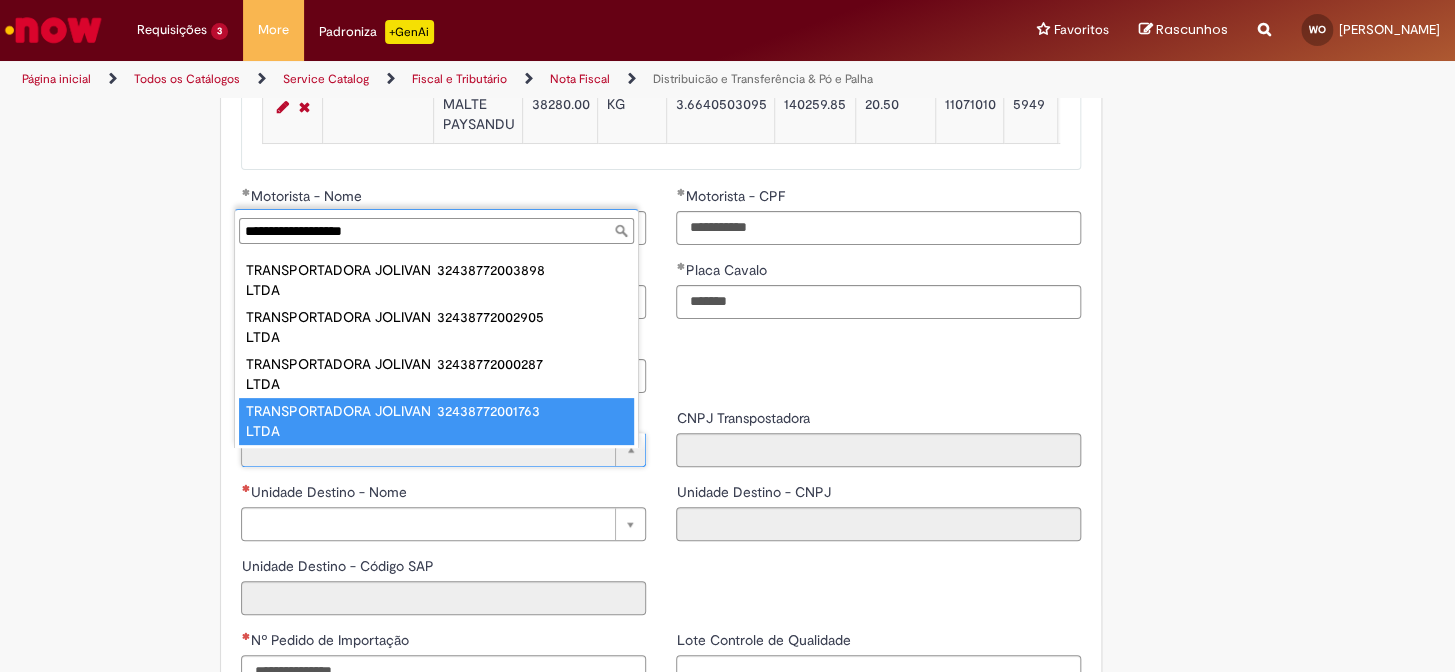 type on "**********" 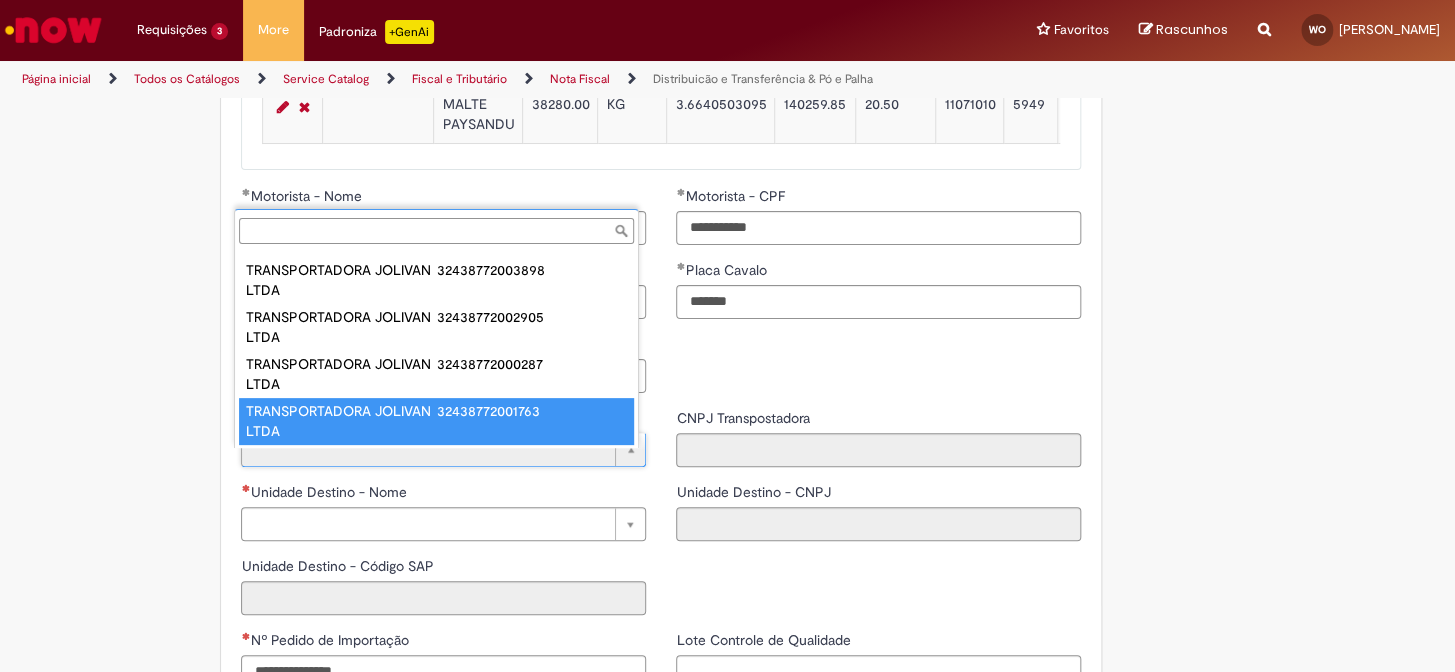 type on "**********" 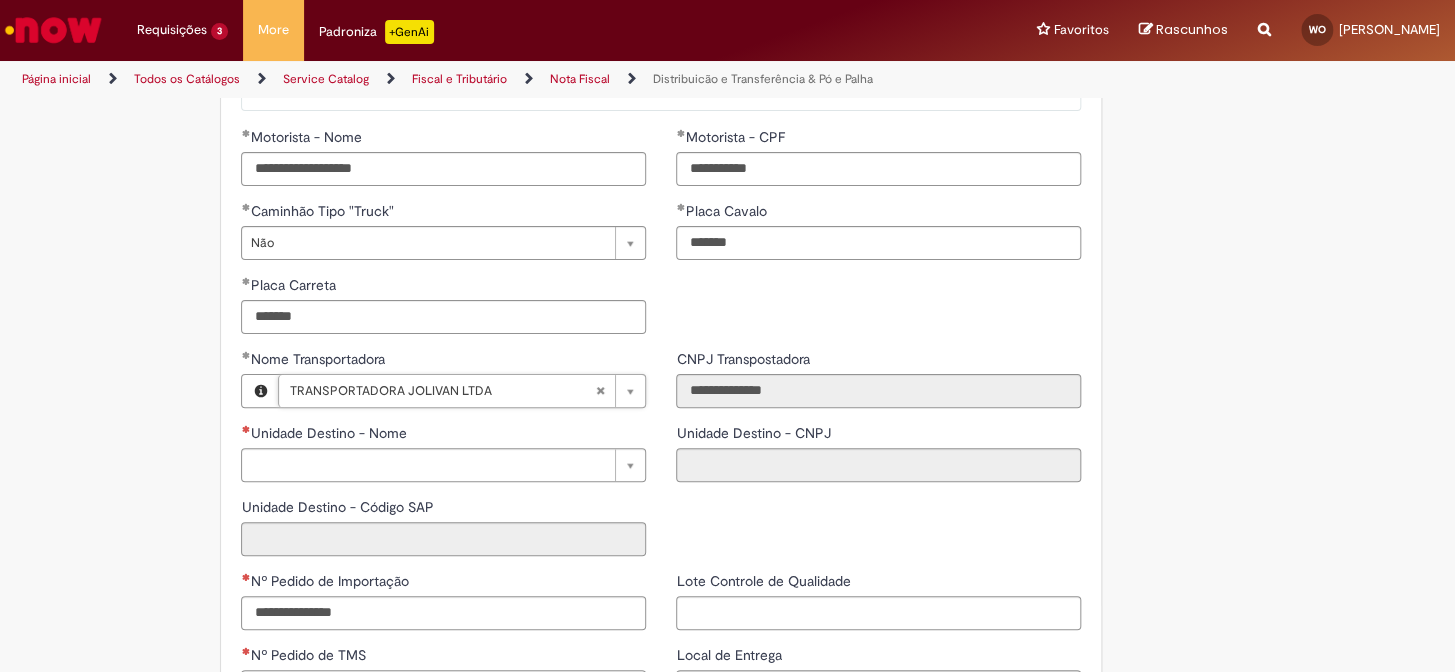 scroll, scrollTop: 2363, scrollLeft: 0, axis: vertical 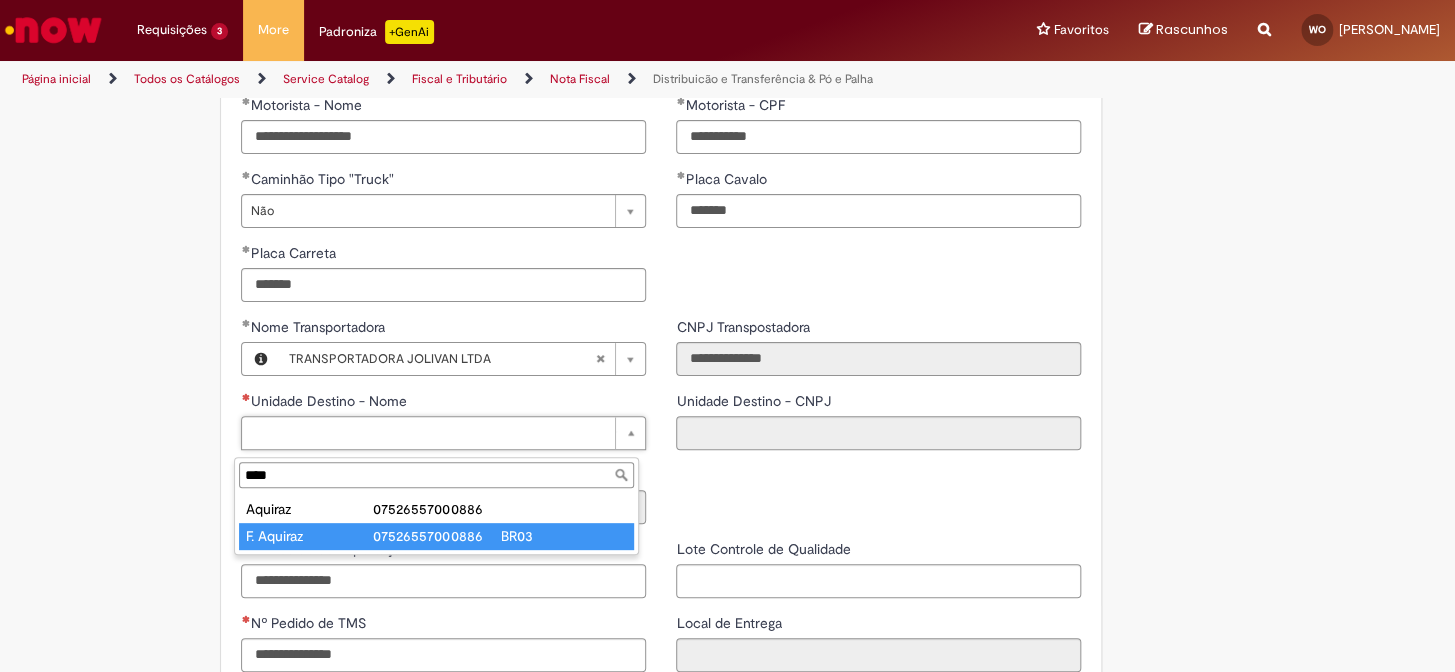 type on "****" 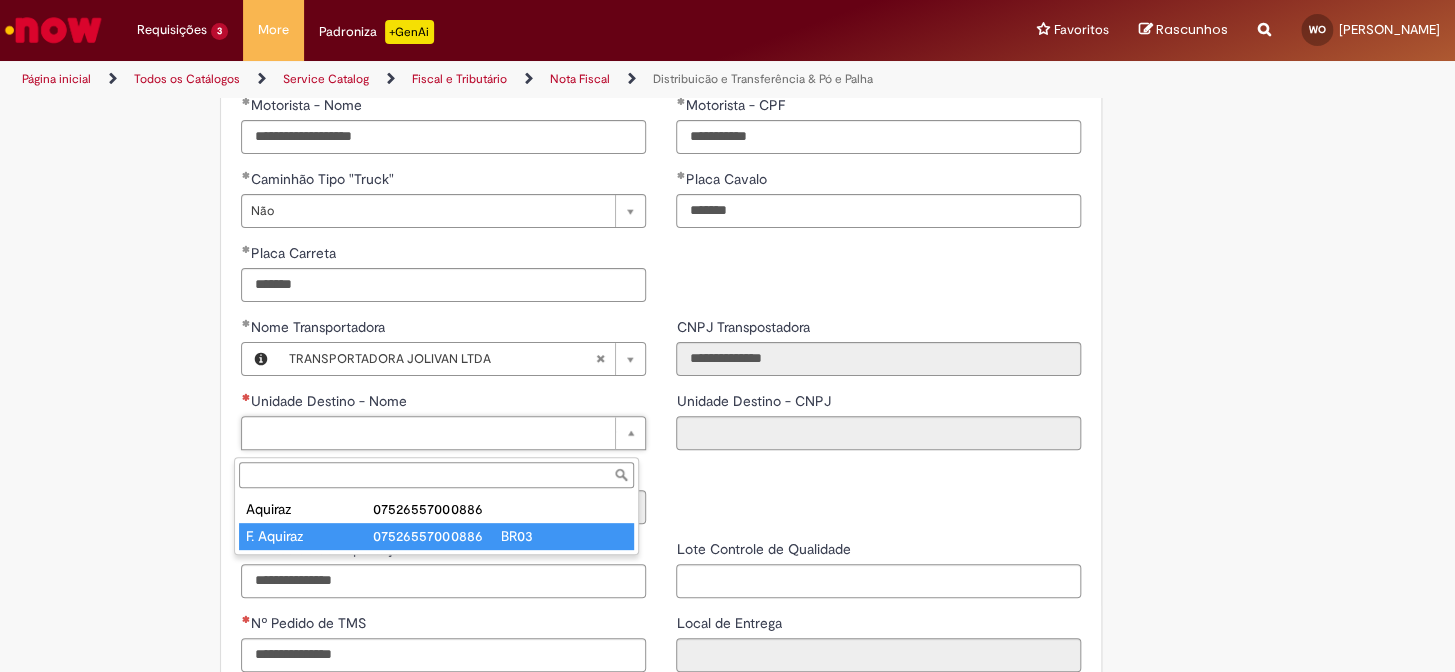 type on "**********" 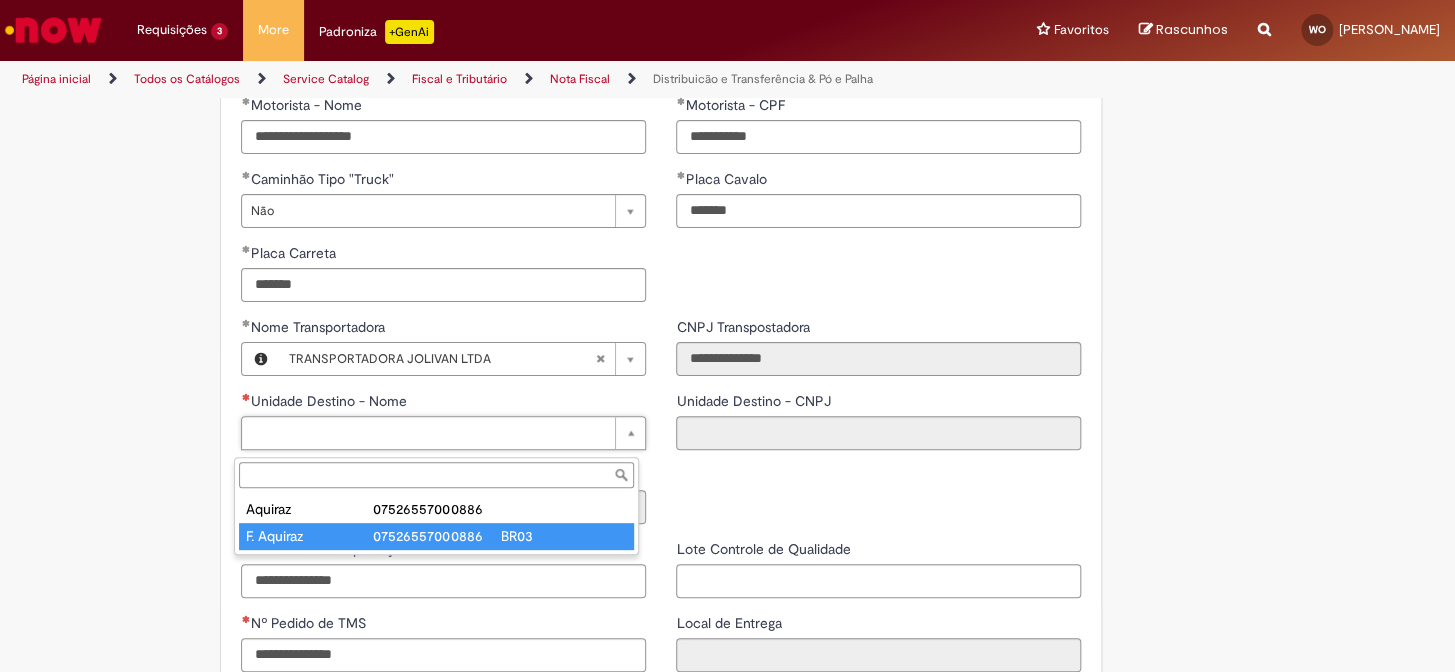type on "****" 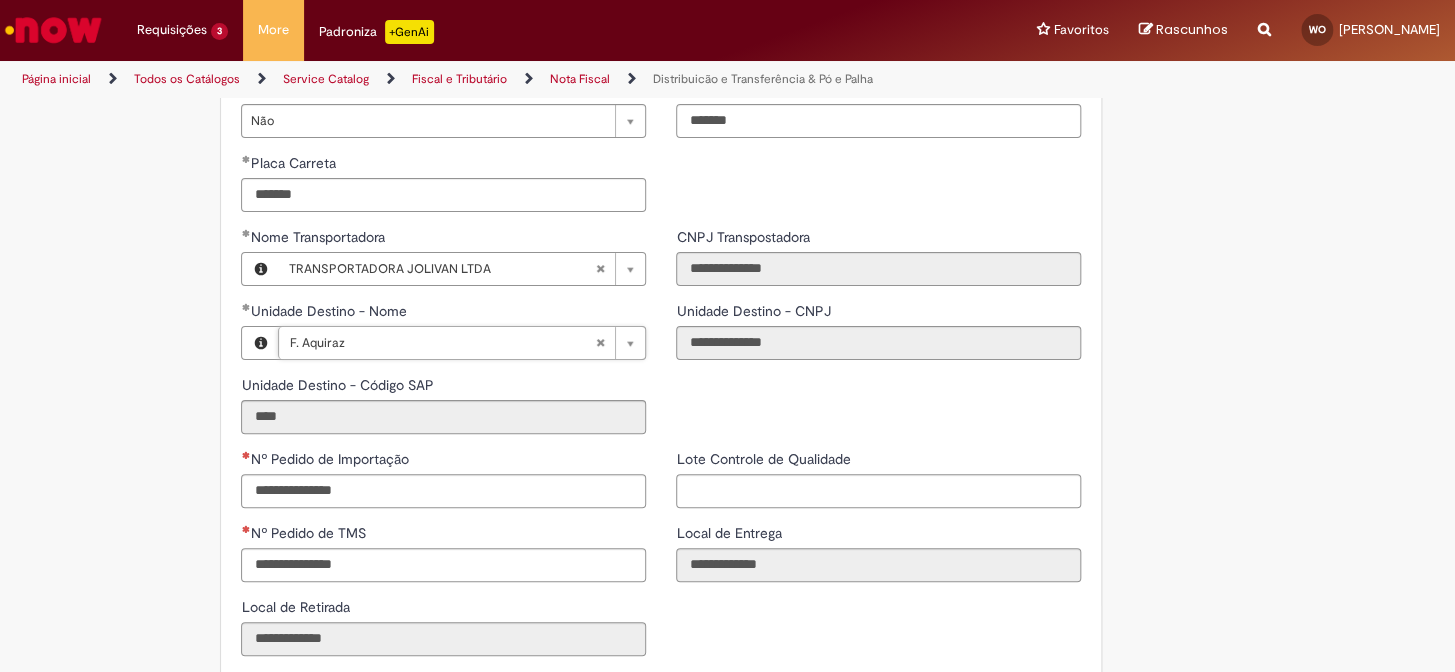 scroll, scrollTop: 2454, scrollLeft: 0, axis: vertical 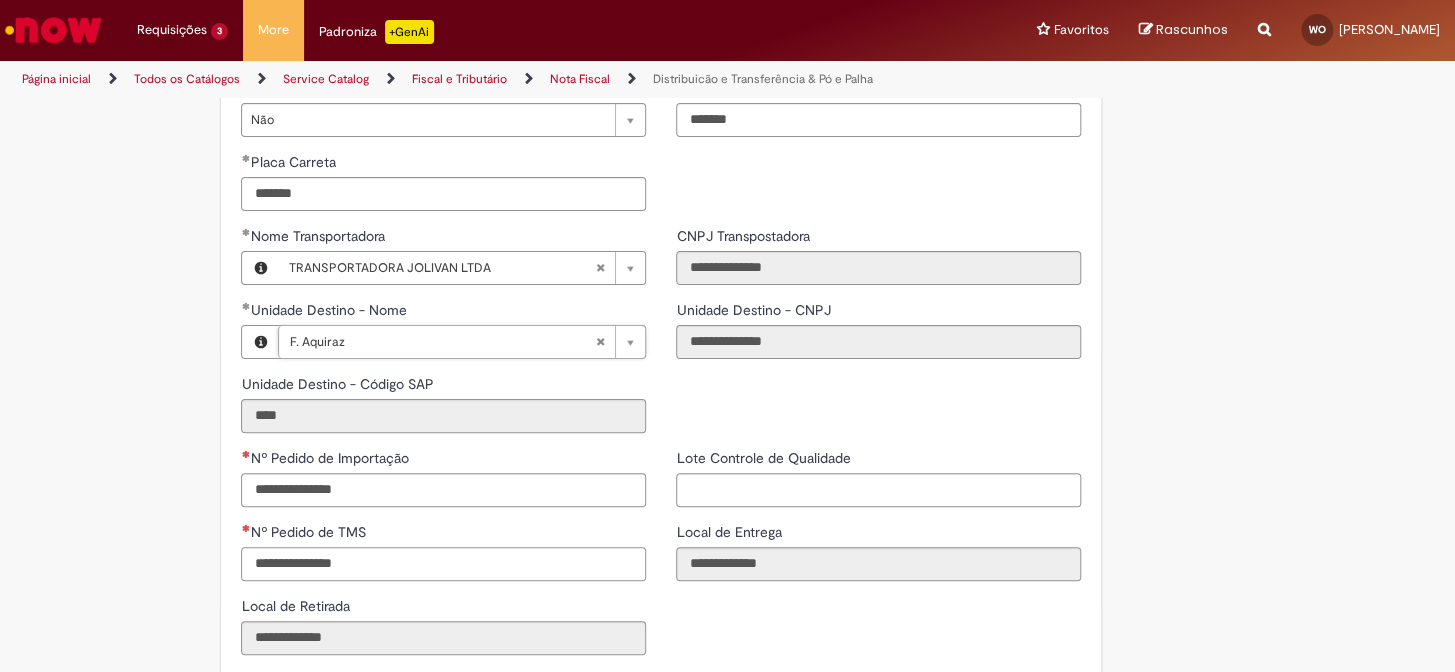click on "Nº Pedido de TMS" at bounding box center (443, 564) 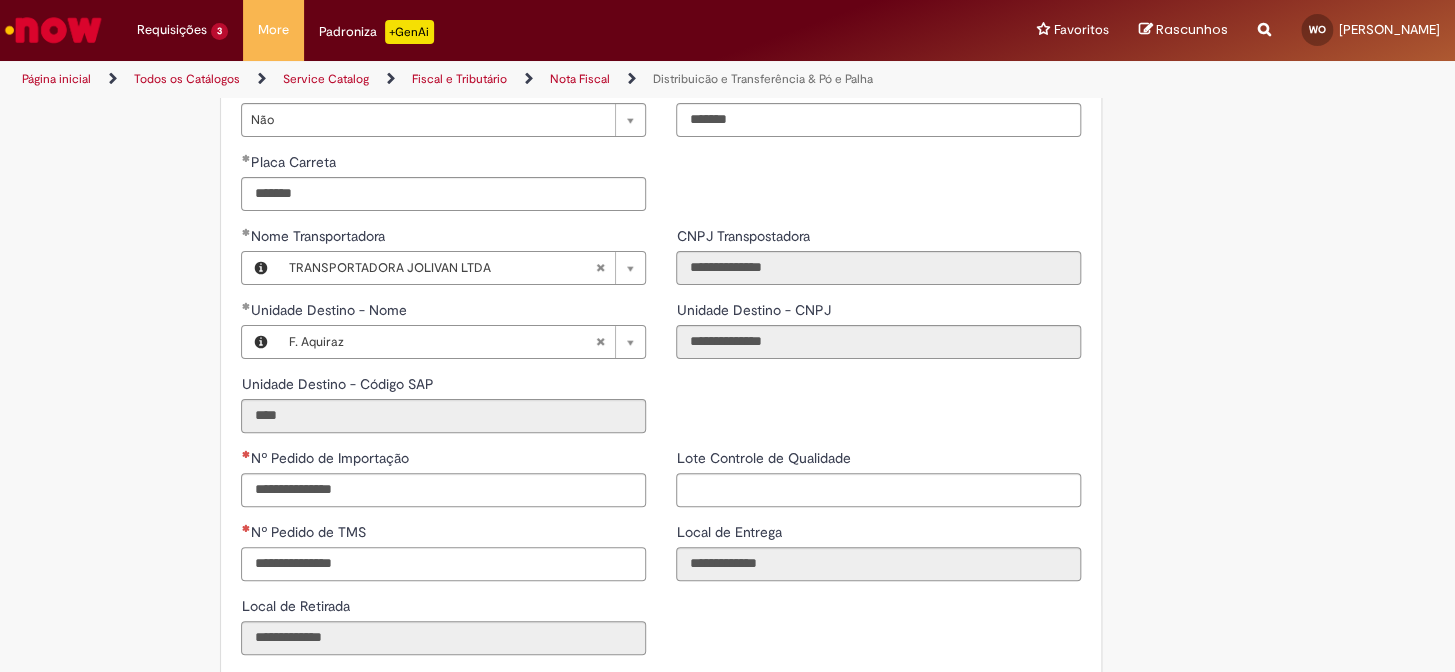 paste on "**********" 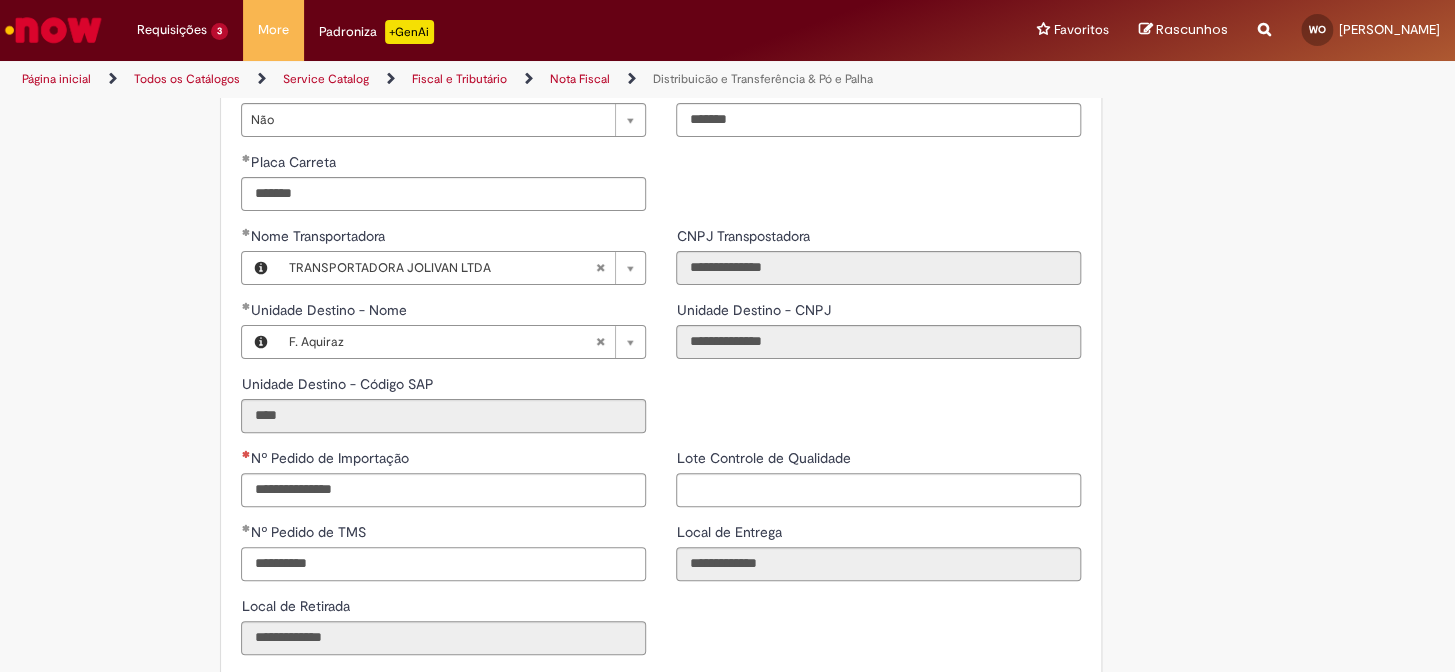 type on "**********" 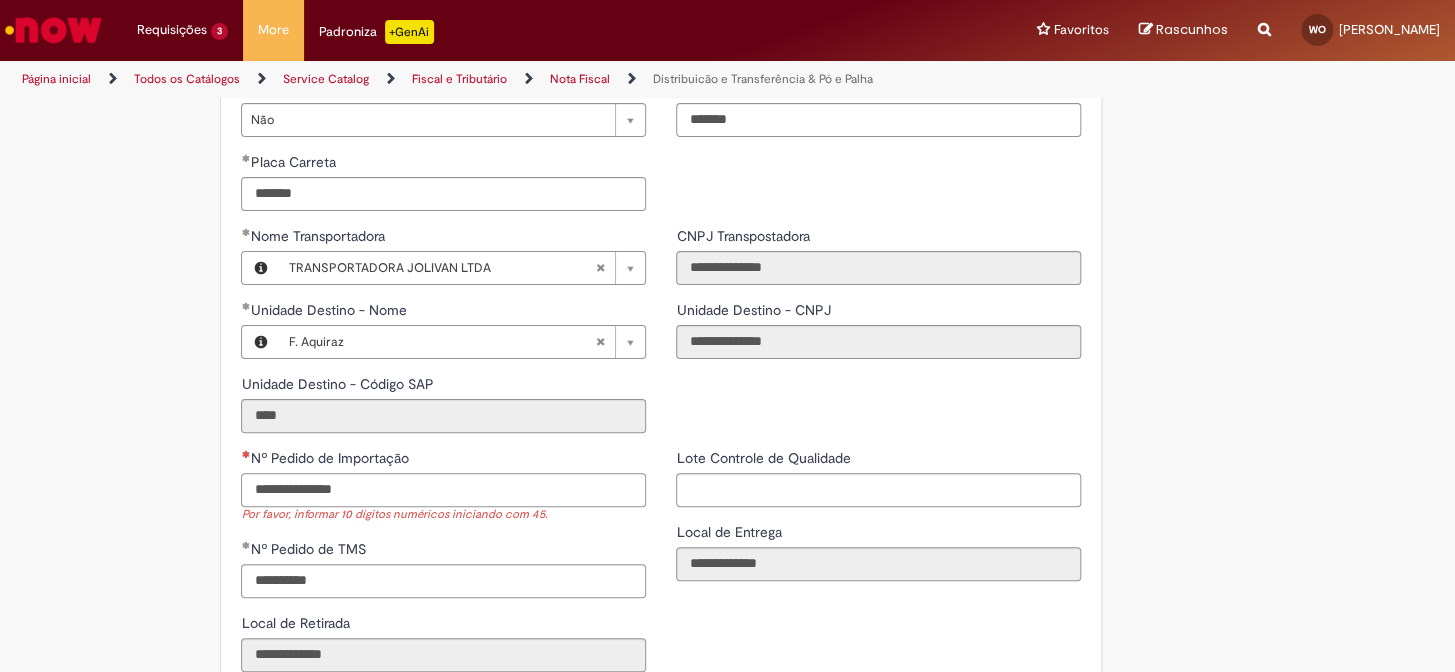 click on "Nº Pedido de Importação" at bounding box center [443, 490] 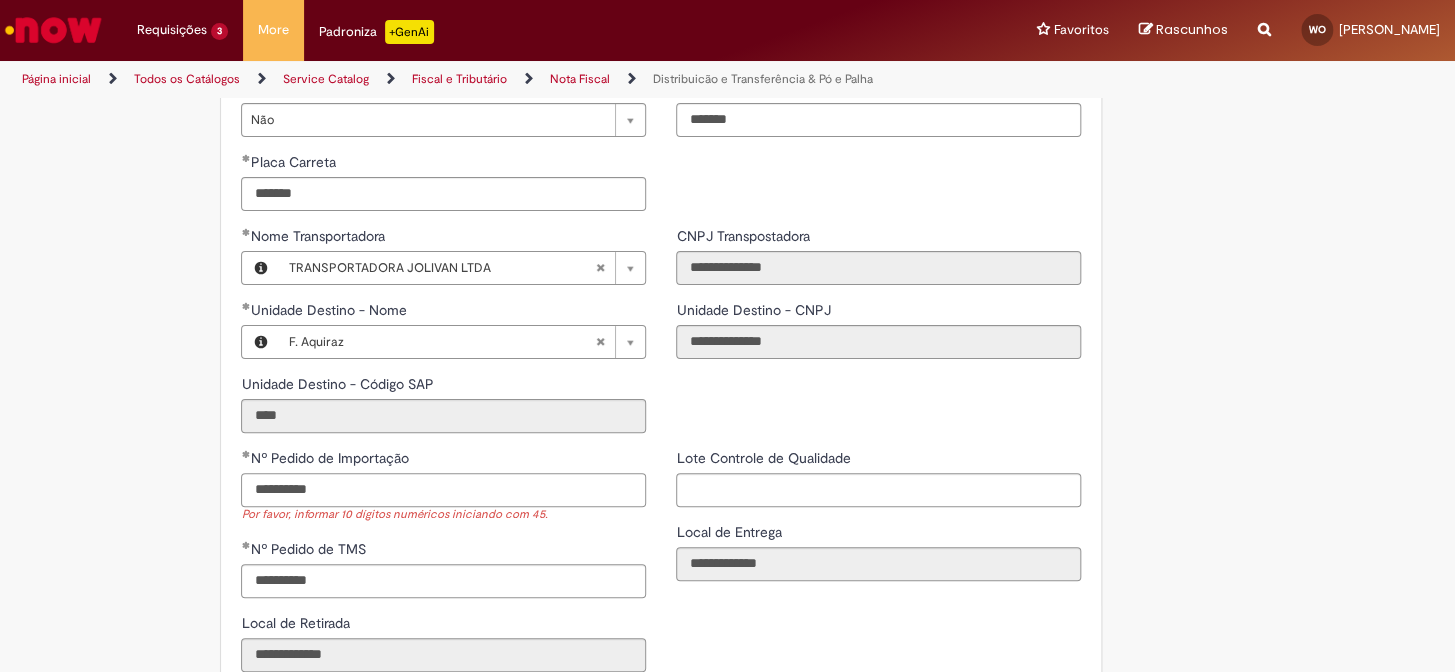 type on "**********" 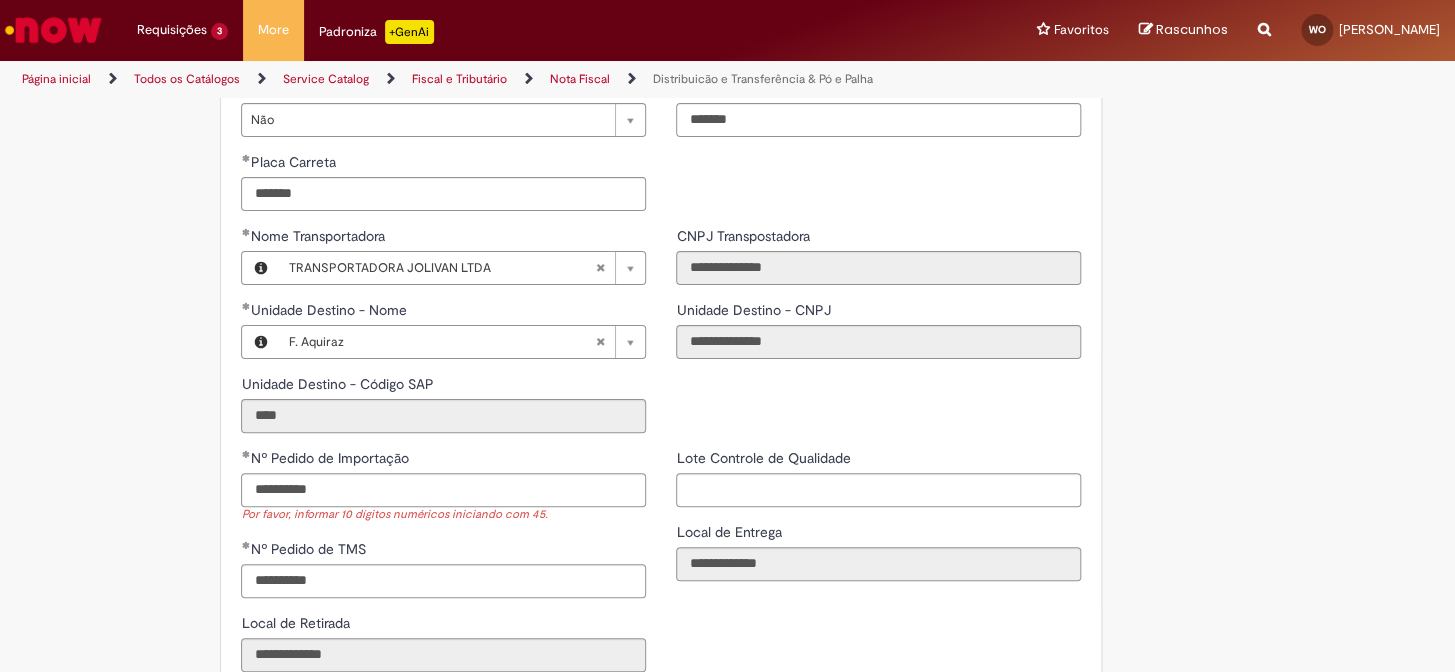 click on "**********" at bounding box center [630, -669] 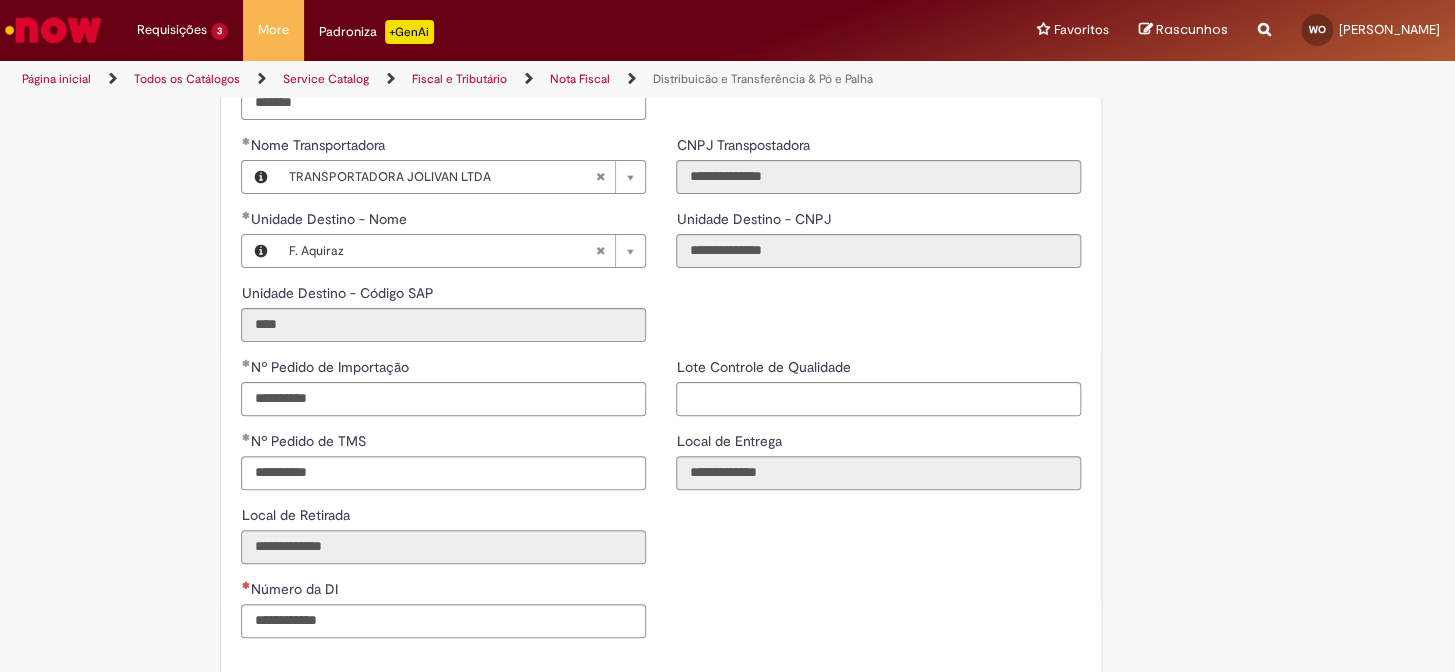scroll, scrollTop: 2636, scrollLeft: 0, axis: vertical 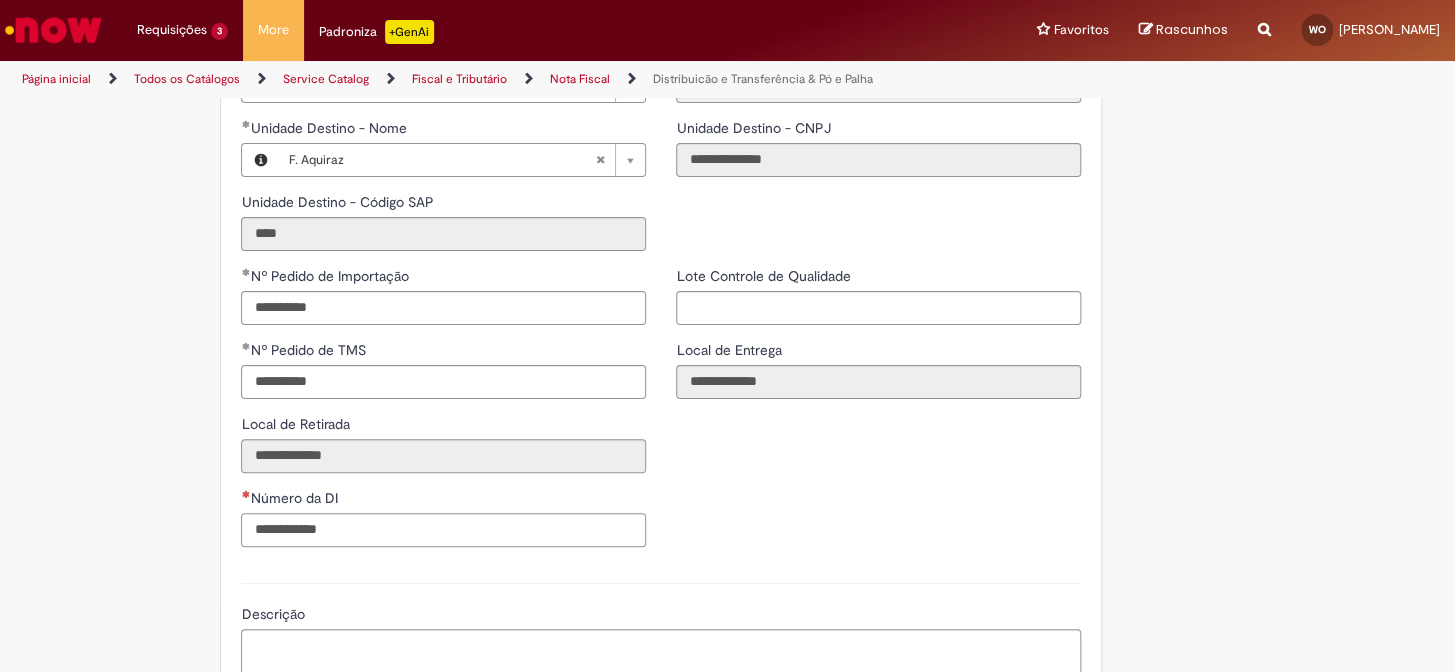 click on "Número da DI" at bounding box center [443, 530] 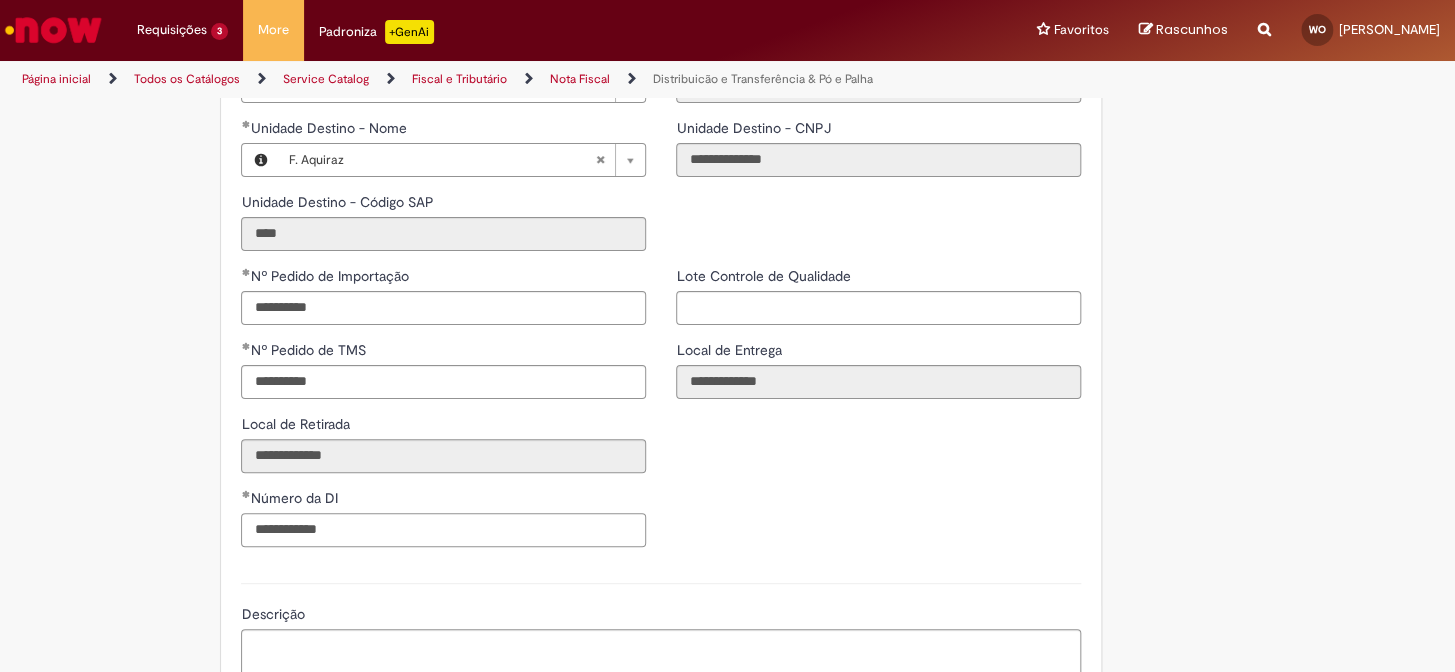 type on "**********" 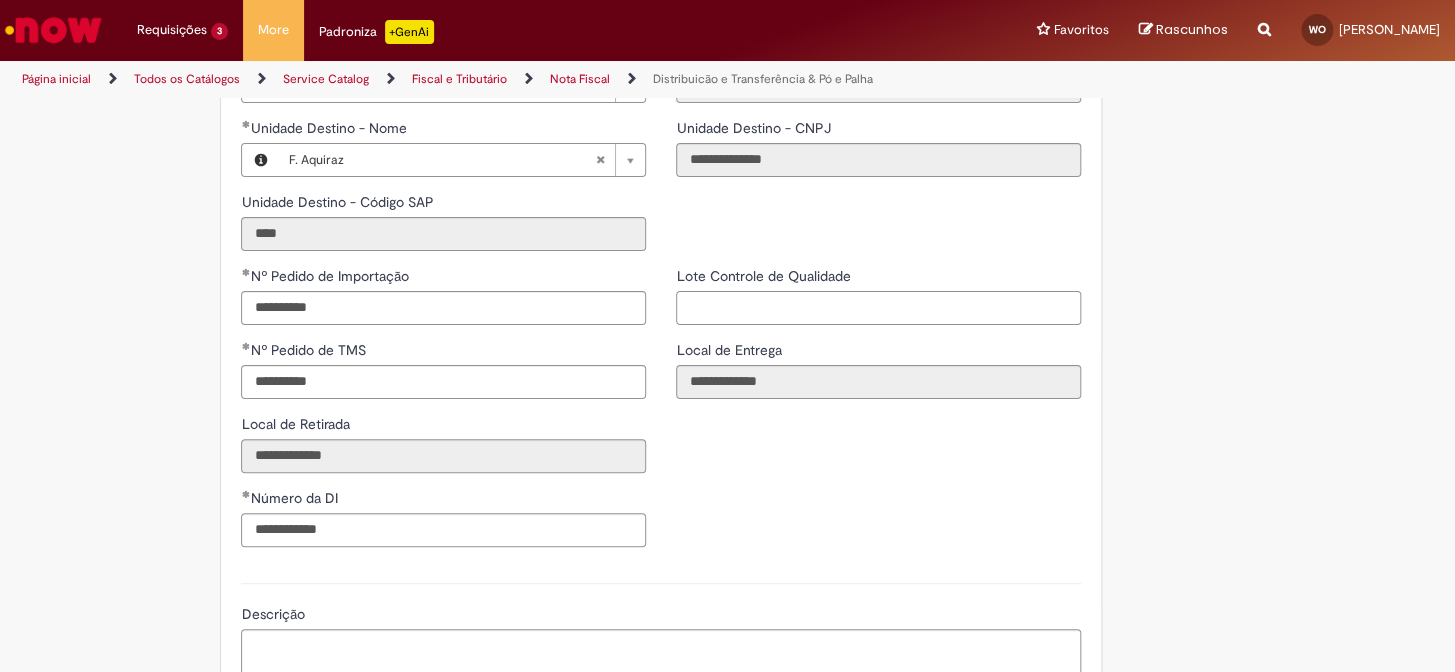 click on "Lote Controle de Qualidade" at bounding box center (878, 308) 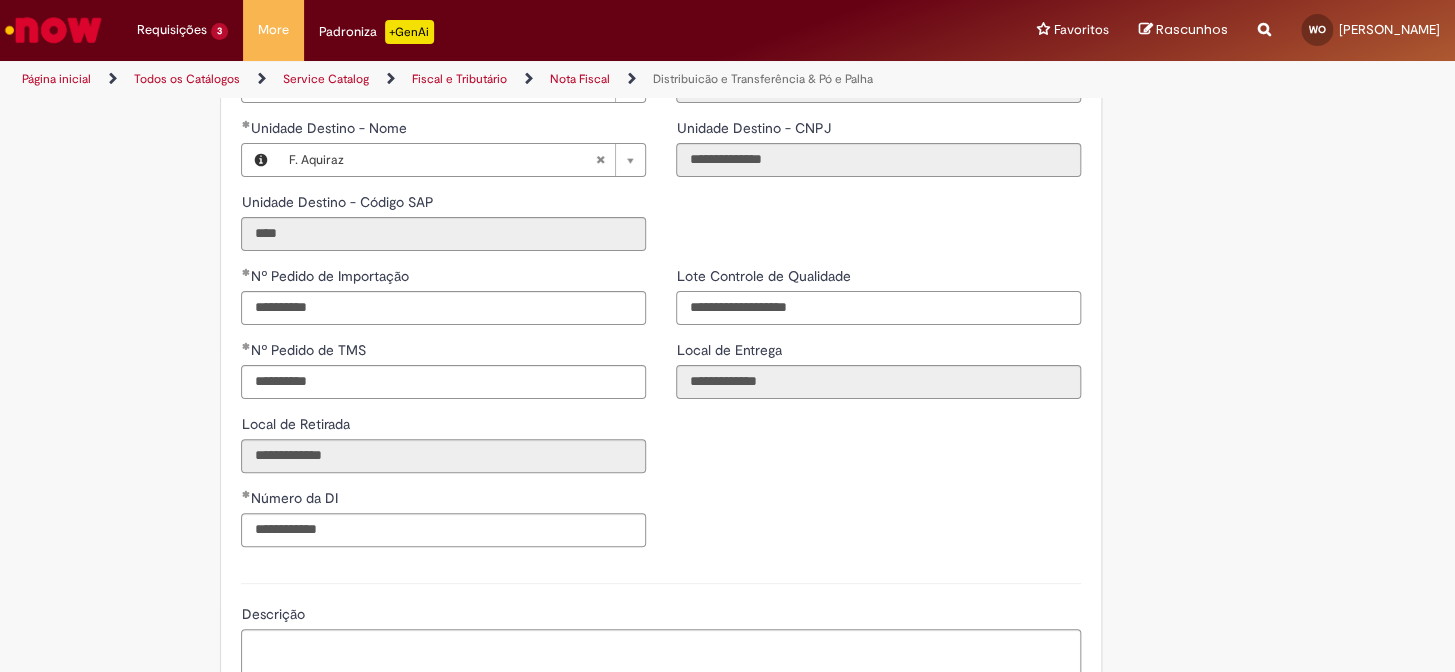 type on "**********" 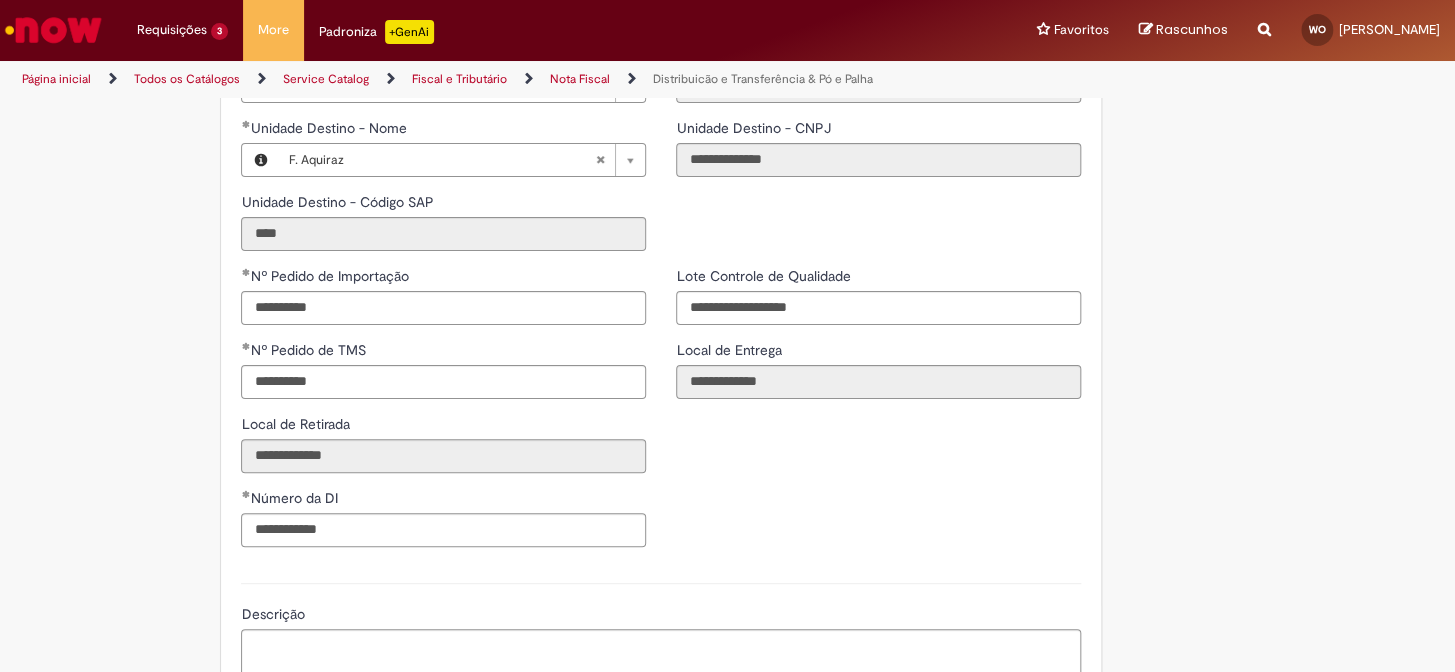 click on "**********" at bounding box center [661, 414] 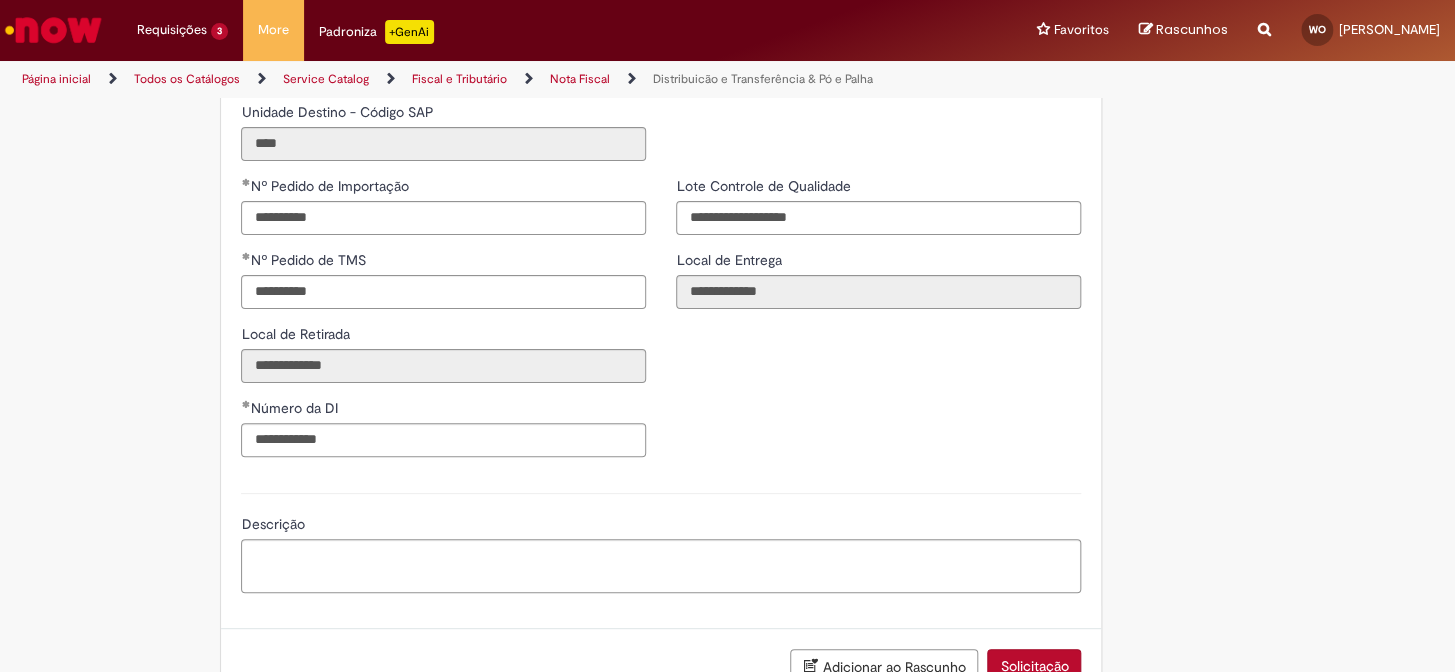 scroll, scrollTop: 2727, scrollLeft: 0, axis: vertical 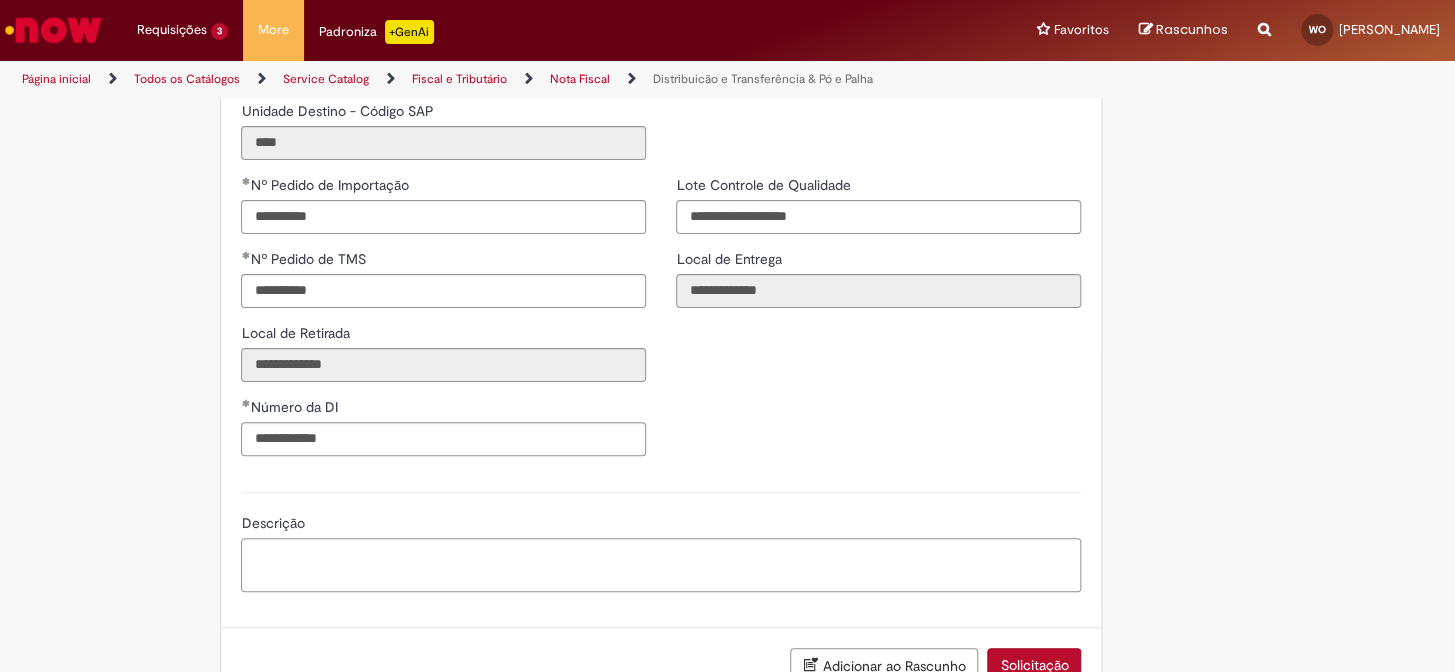 click on "Descrição" at bounding box center (661, 565) 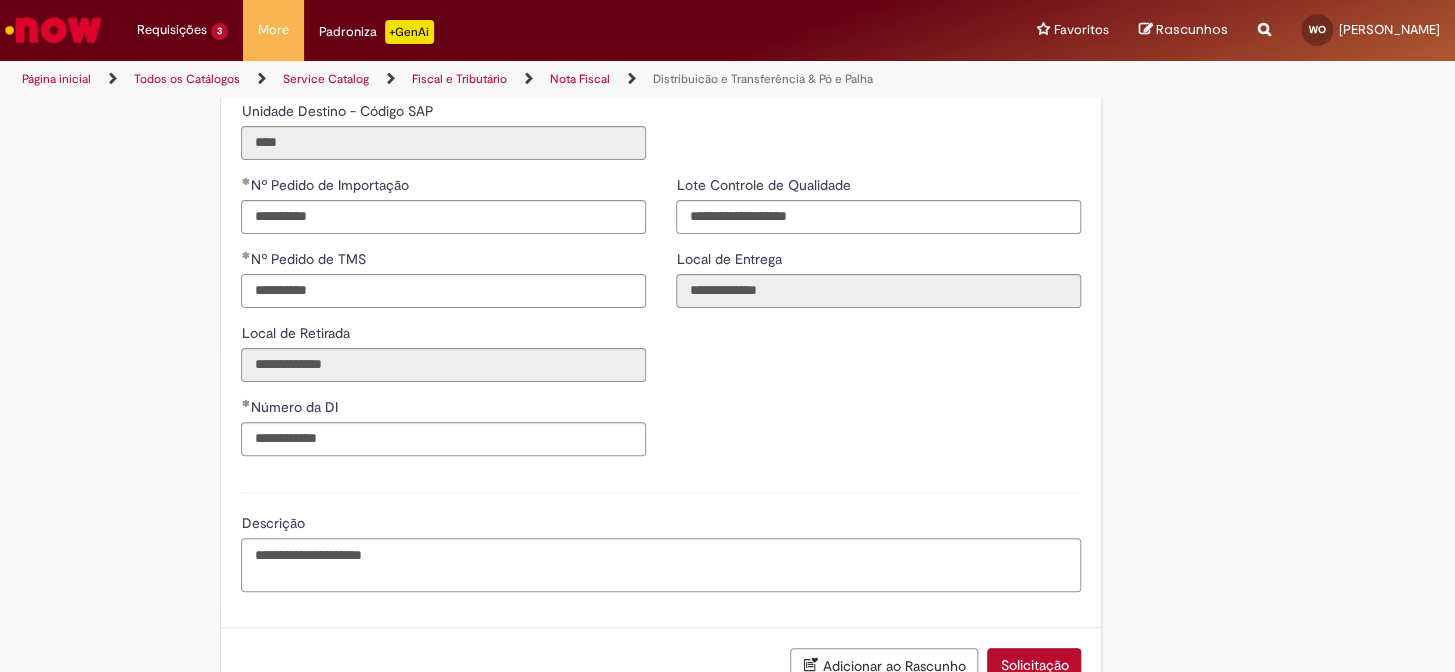 type on "**********" 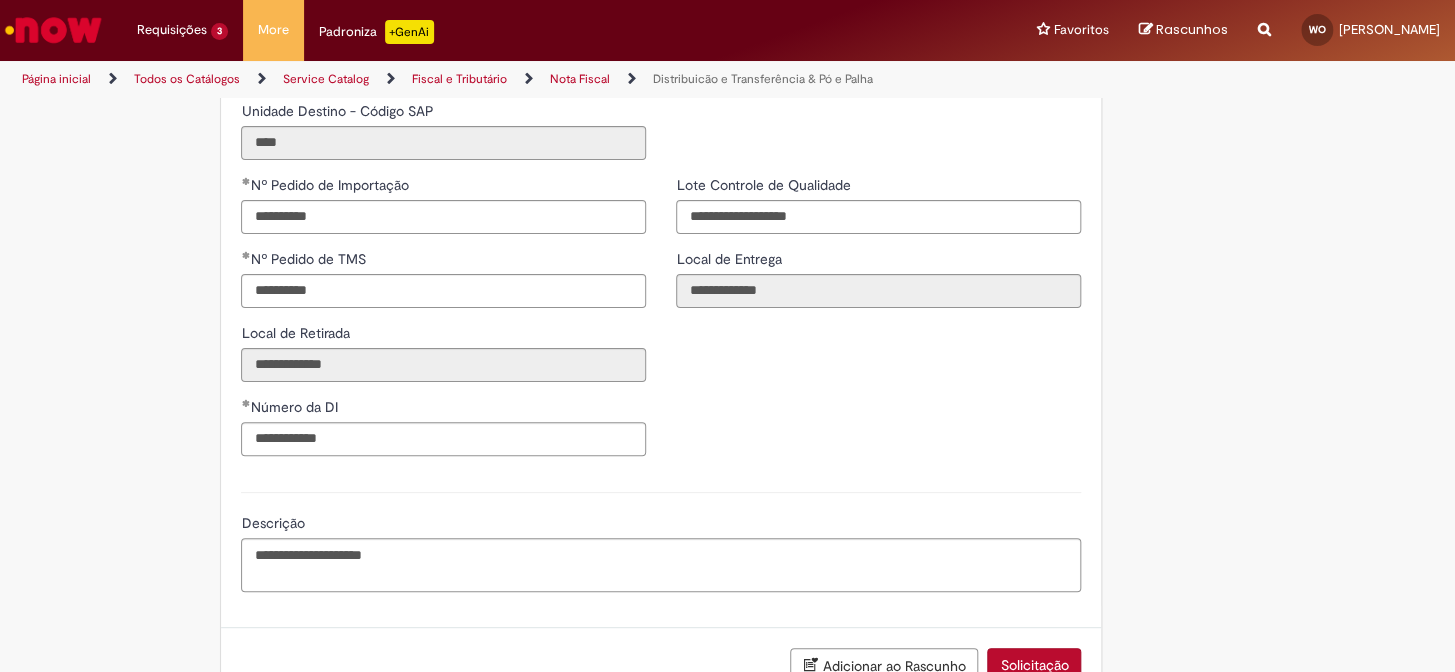 click on "**********" at bounding box center [661, 323] 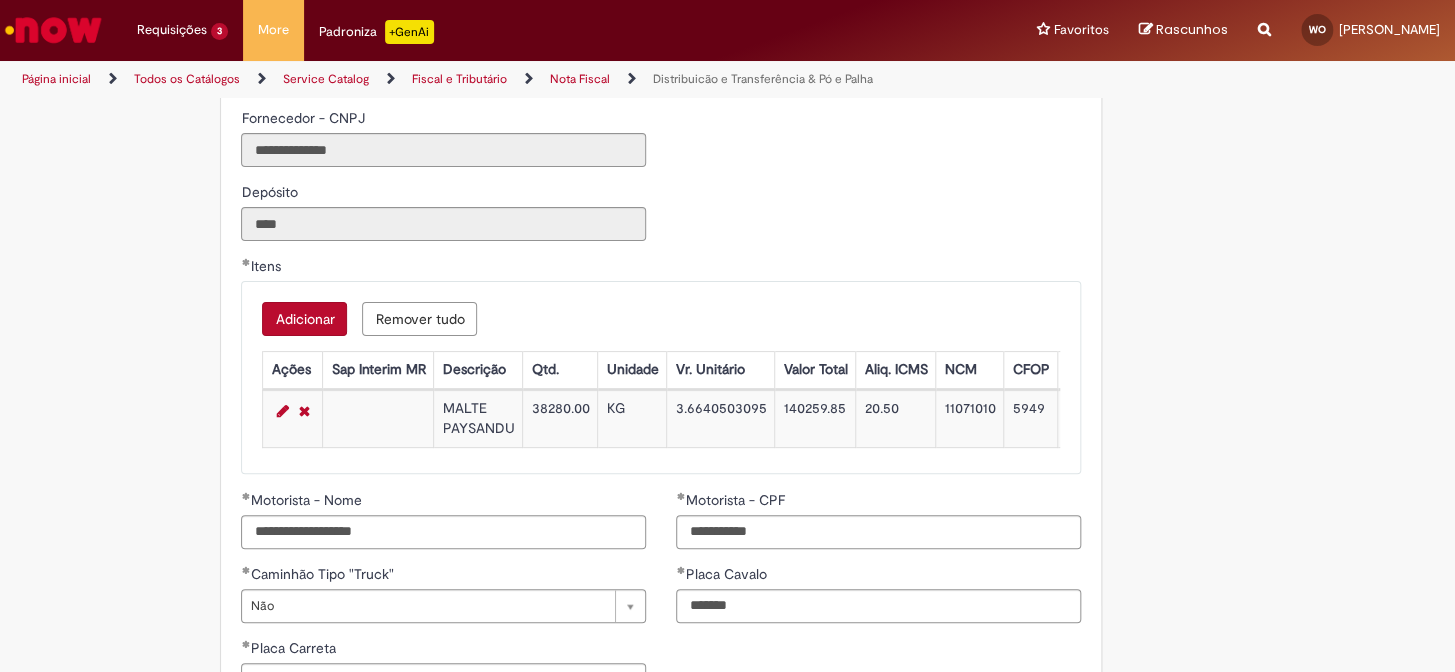 scroll, scrollTop: 2000, scrollLeft: 0, axis: vertical 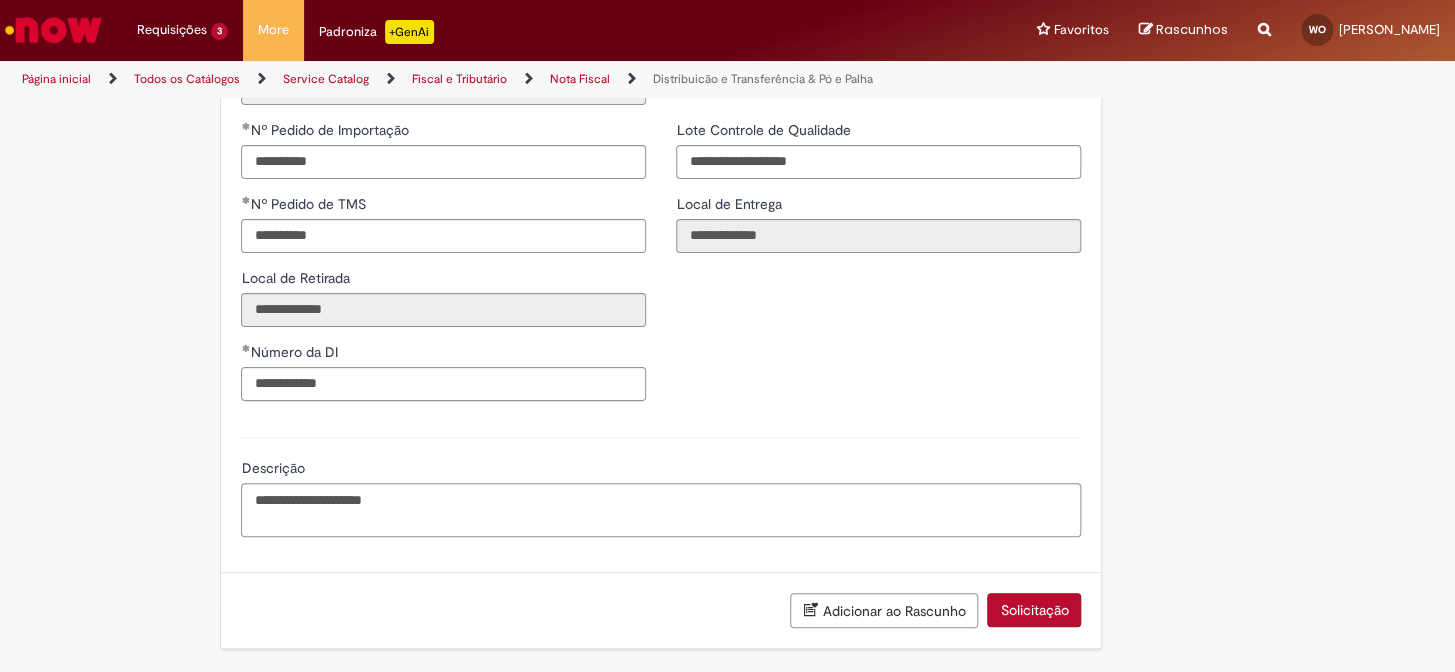 click on "Solicitação" at bounding box center [1034, 610] 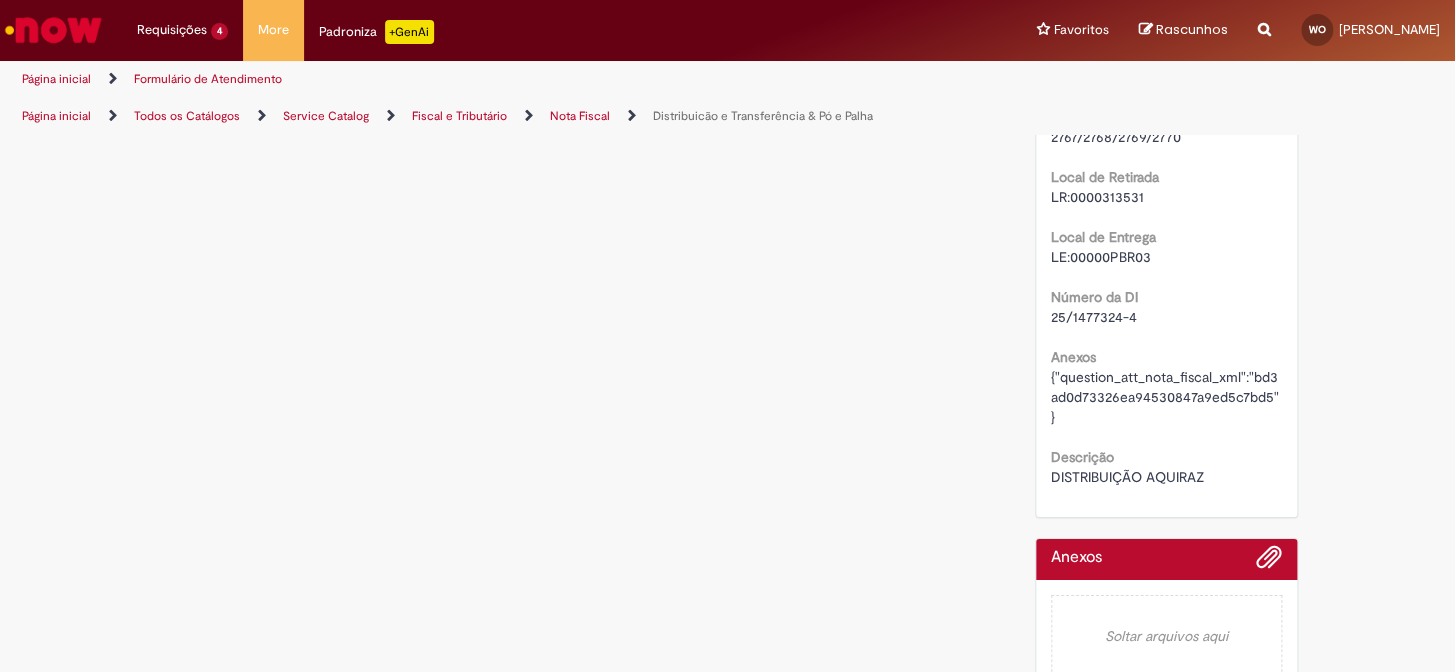 scroll, scrollTop: 0, scrollLeft: 0, axis: both 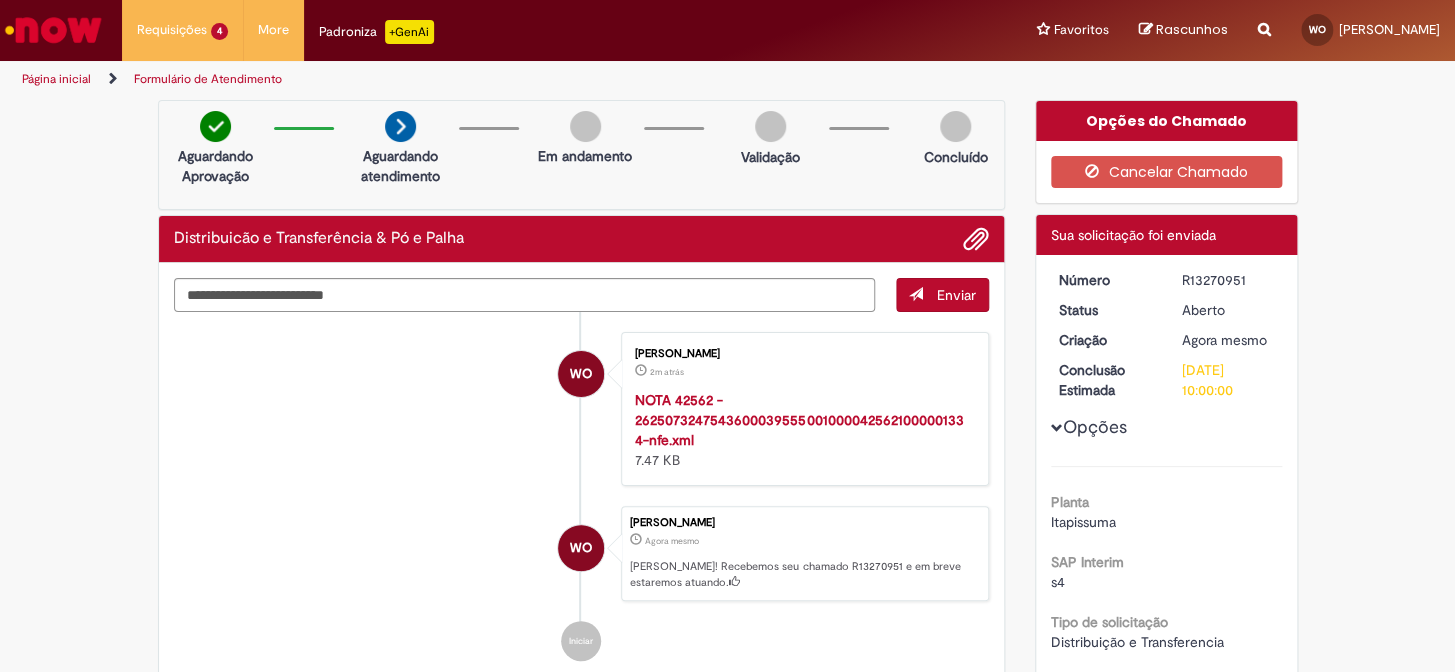 click at bounding box center [53, 30] 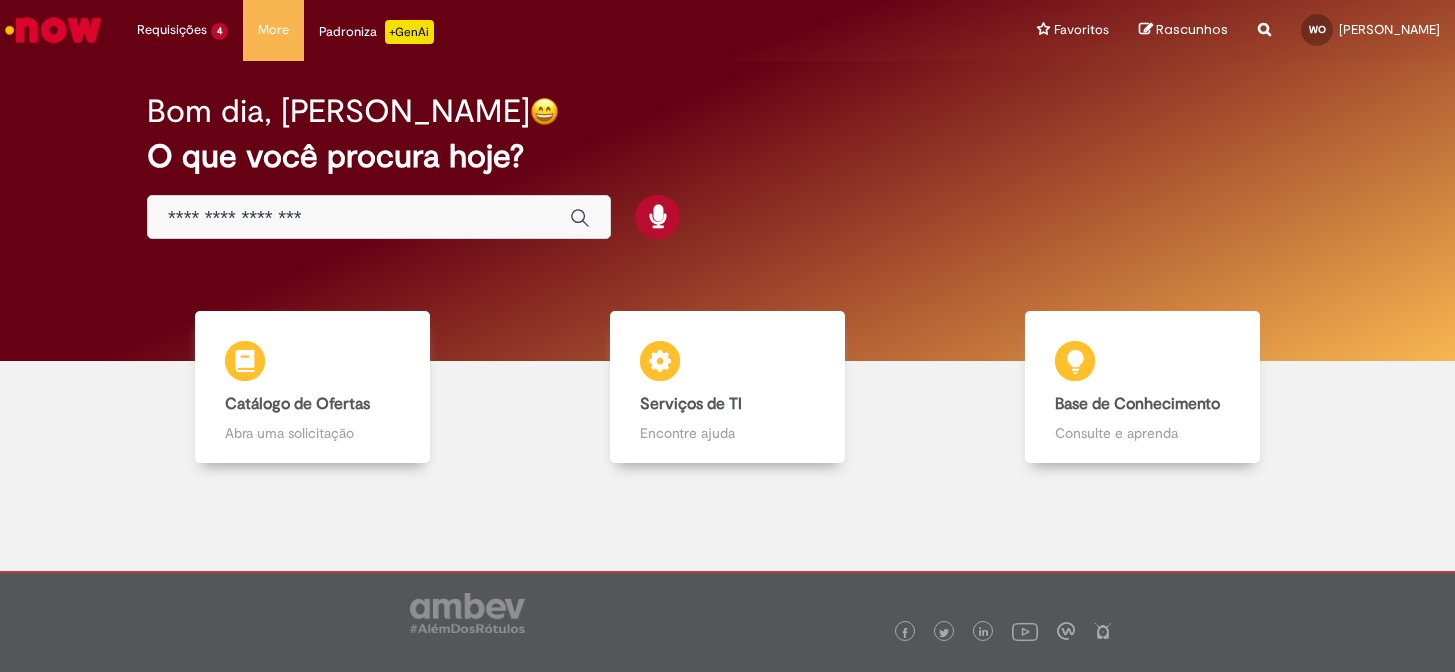 scroll, scrollTop: 0, scrollLeft: 0, axis: both 